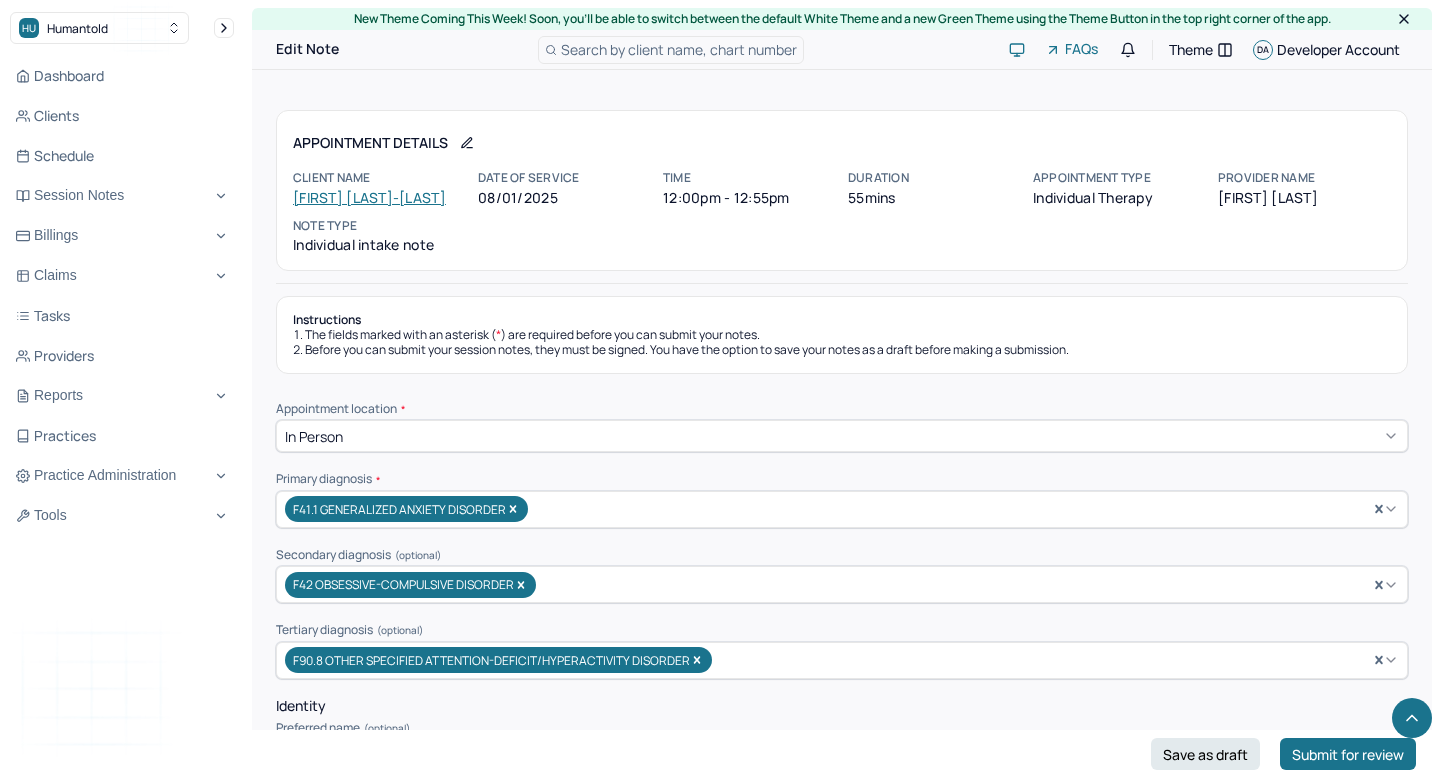scroll, scrollTop: 0, scrollLeft: 0, axis: both 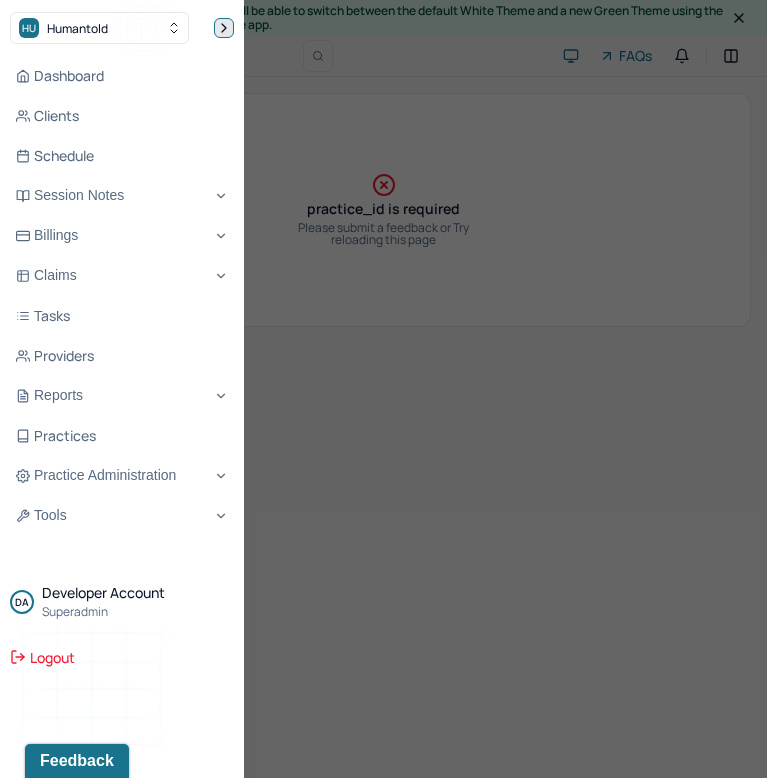 click 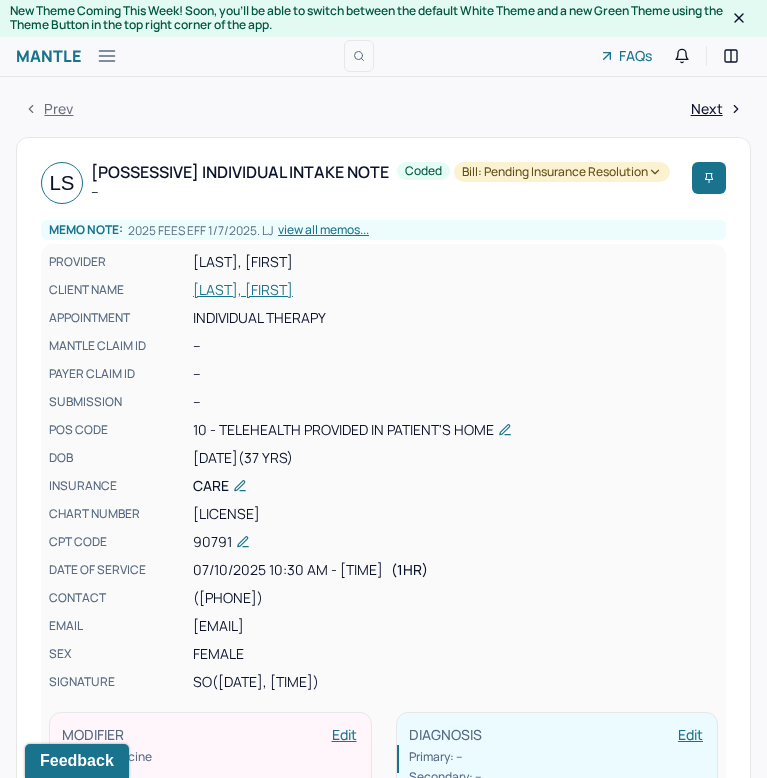scroll, scrollTop: 0, scrollLeft: 0, axis: both 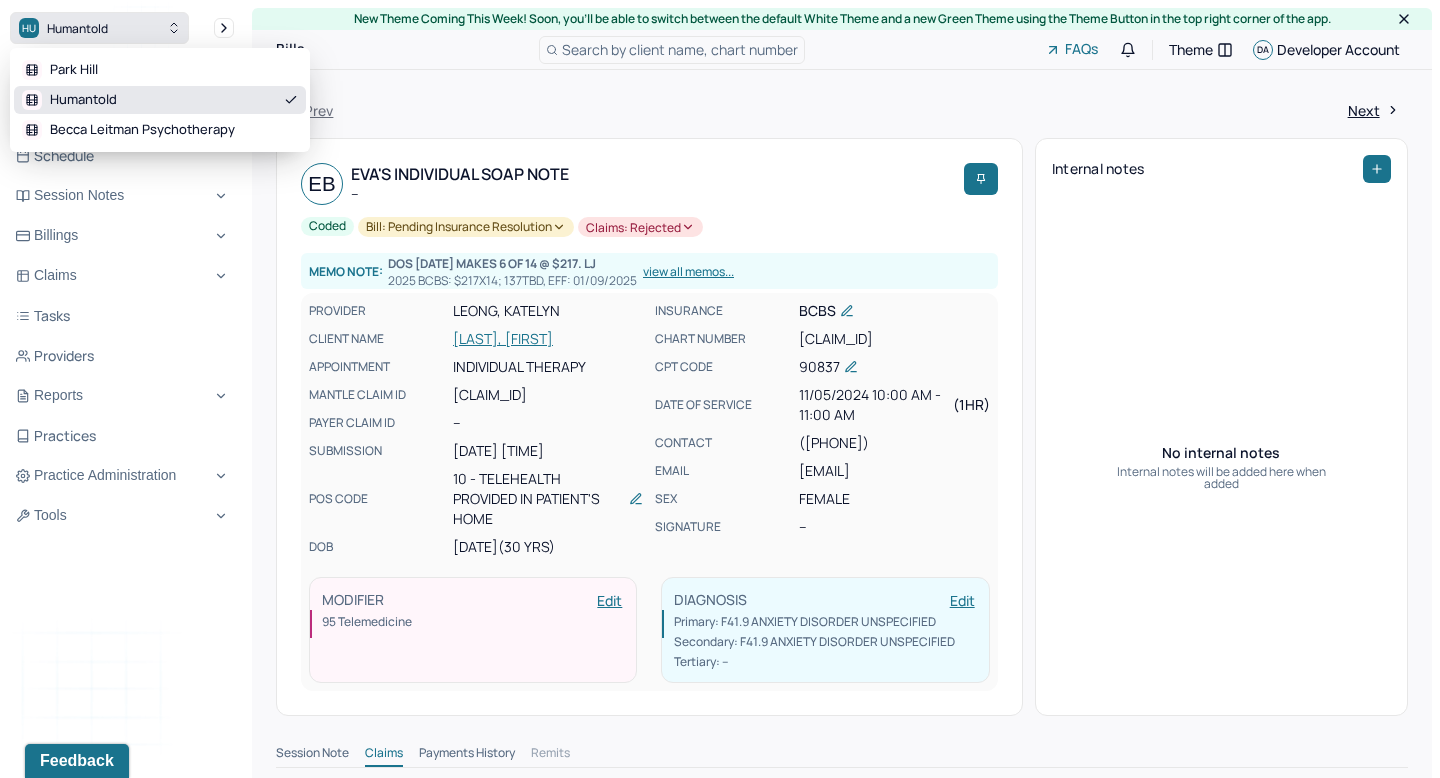 click on "HU Humantold" at bounding box center (99, 28) 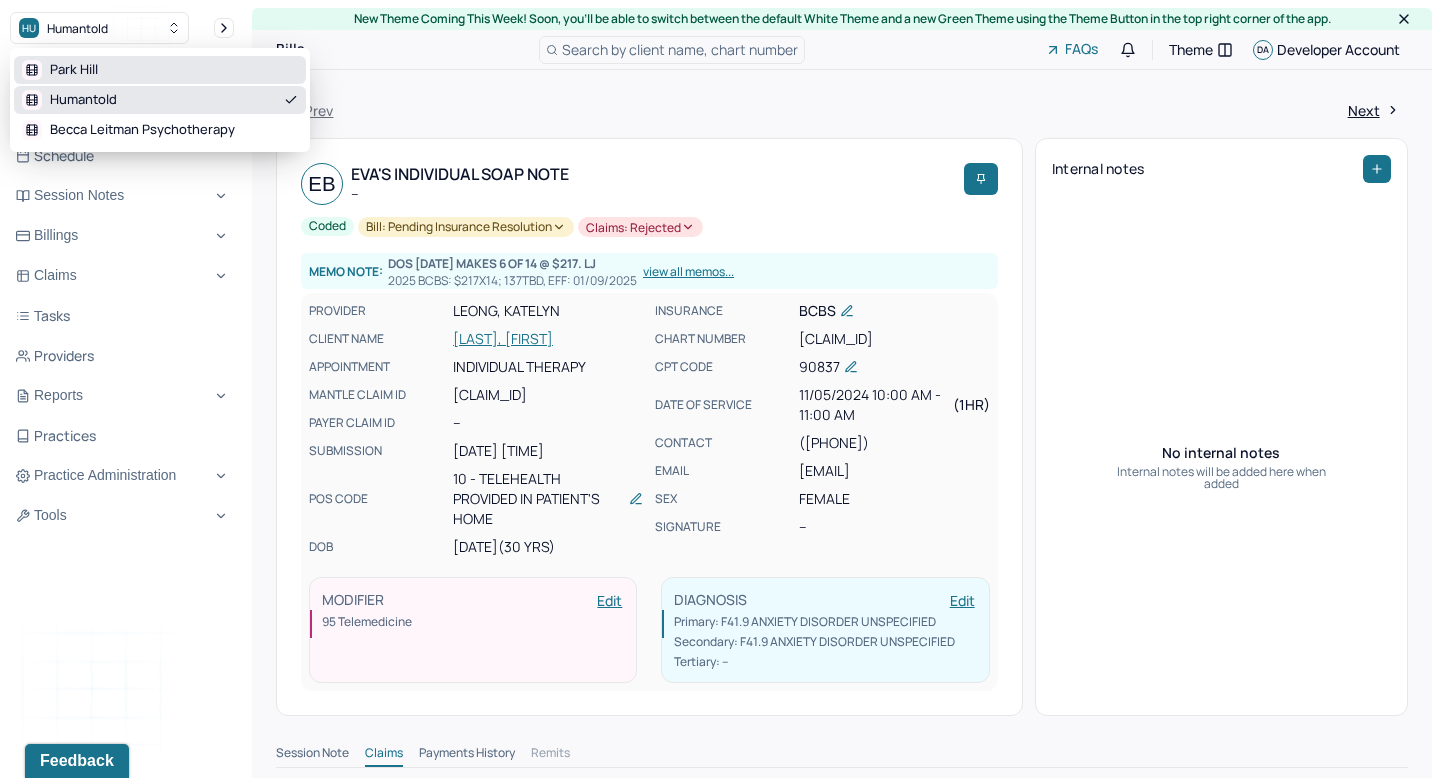click on "Park Hill" at bounding box center [160, 70] 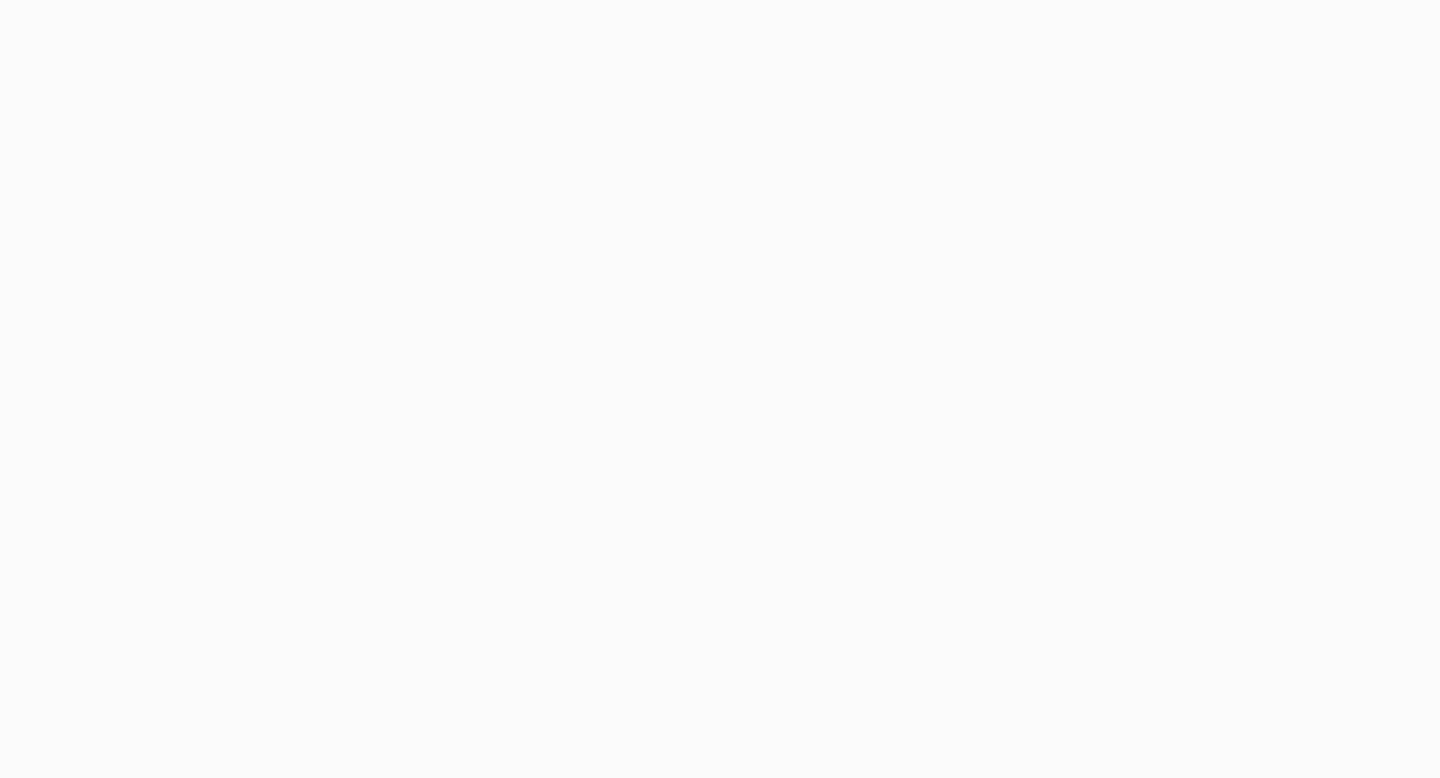 scroll, scrollTop: 0, scrollLeft: 0, axis: both 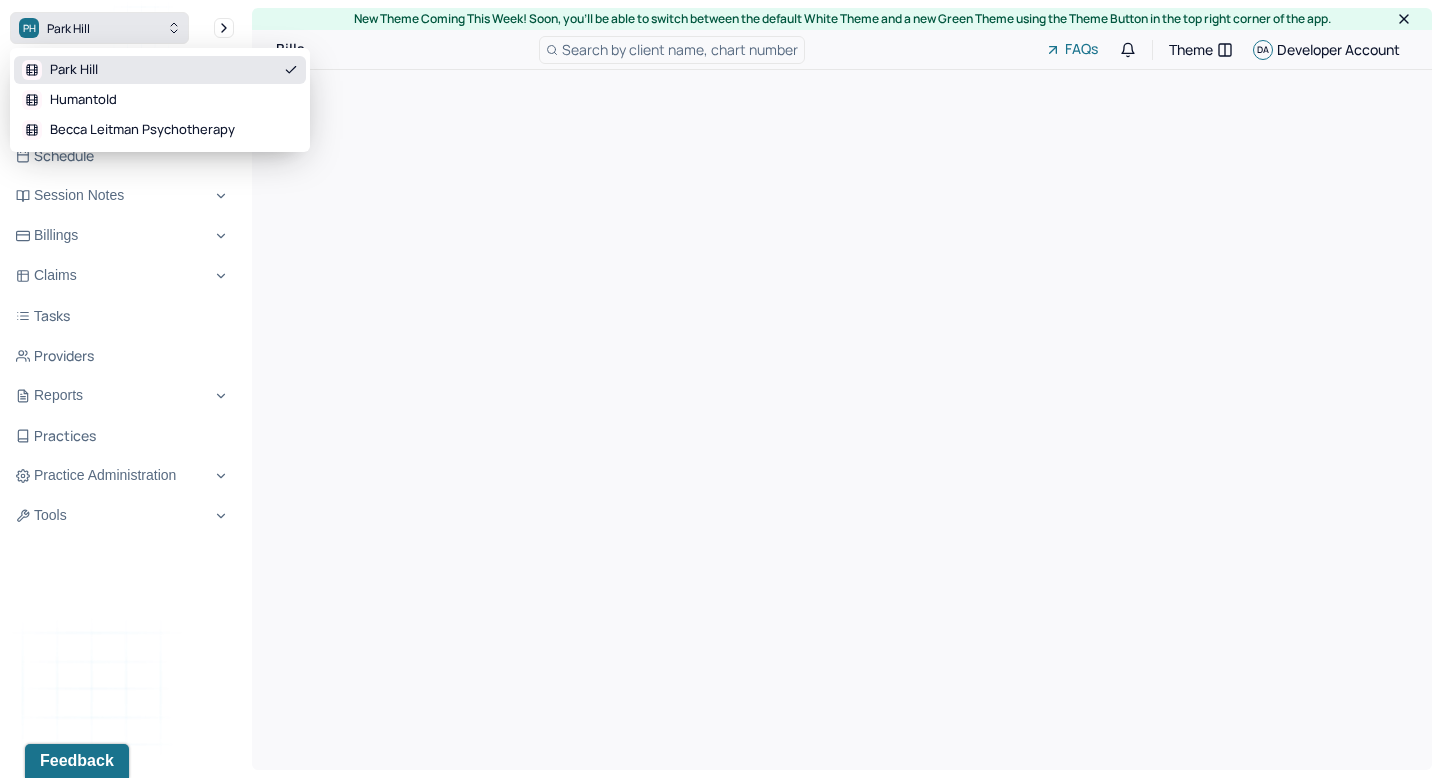click on "PH Park Hill" at bounding box center [99, 28] 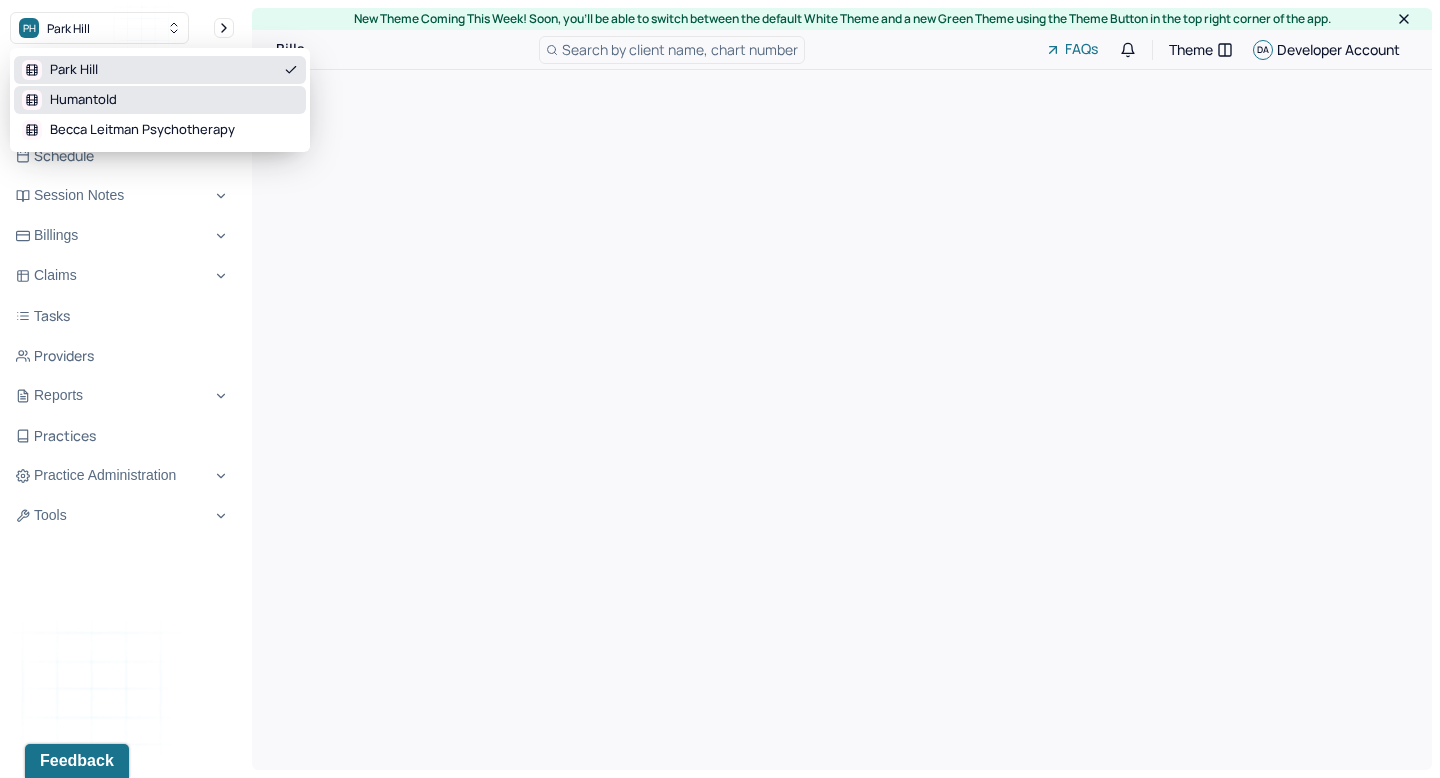click on "Humantold" at bounding box center [83, 100] 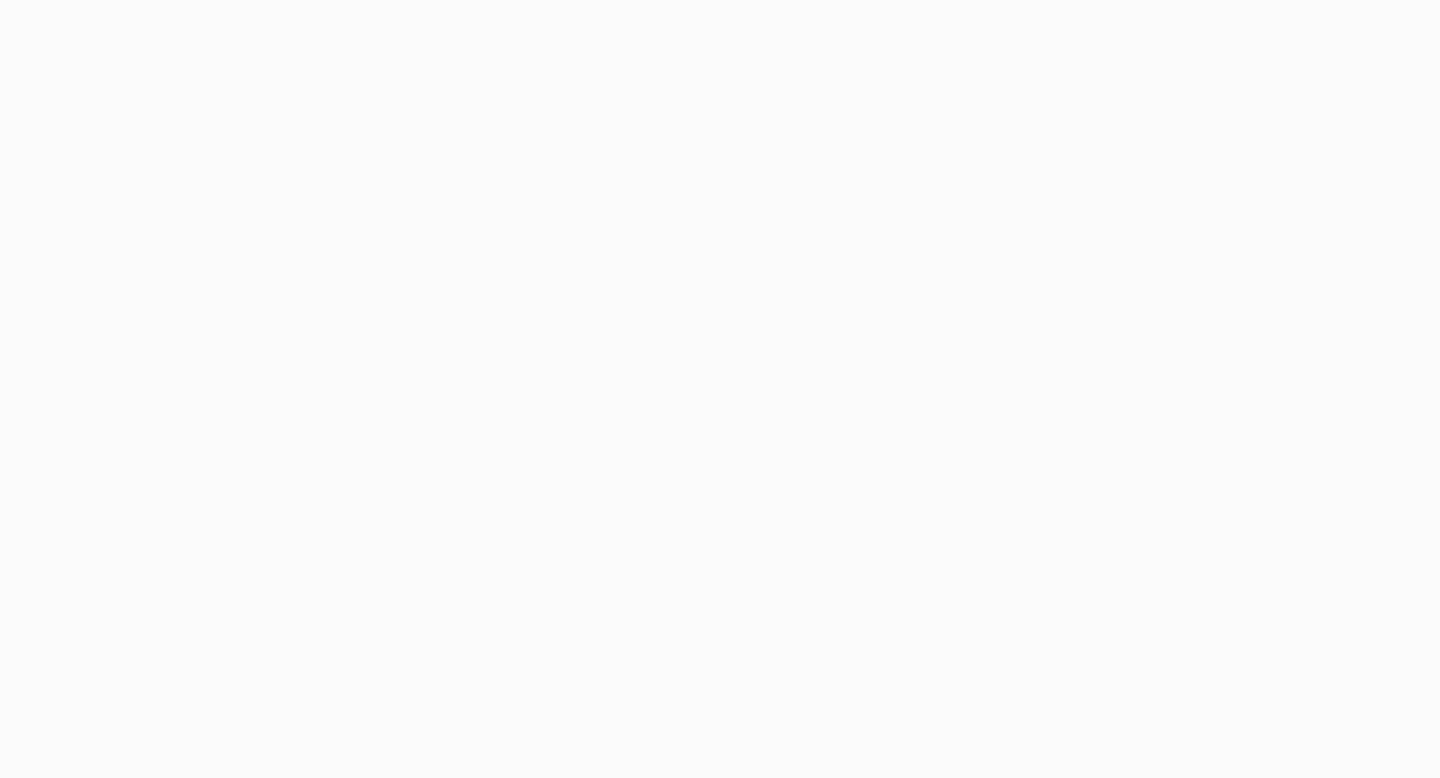 scroll, scrollTop: 0, scrollLeft: 0, axis: both 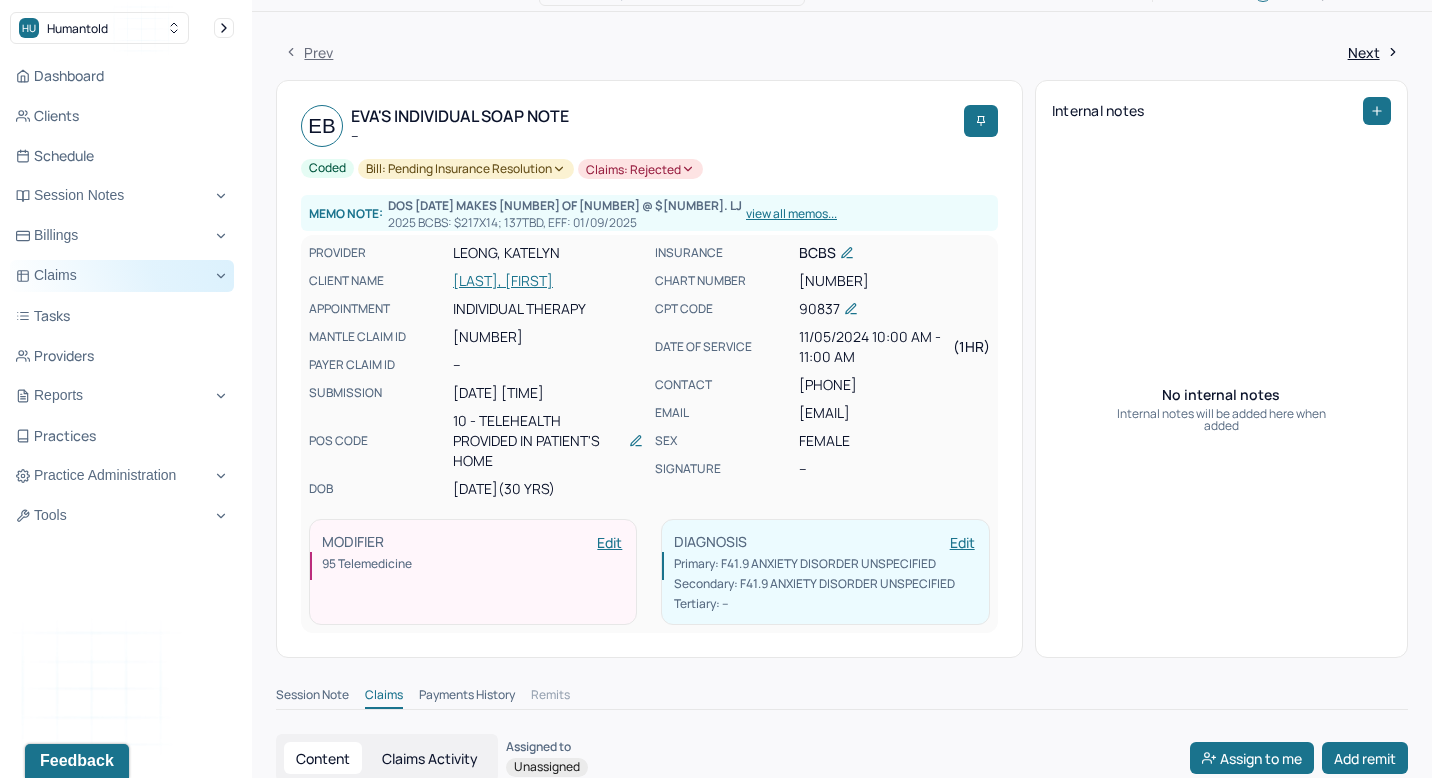 click on "Claims" at bounding box center (122, 276) 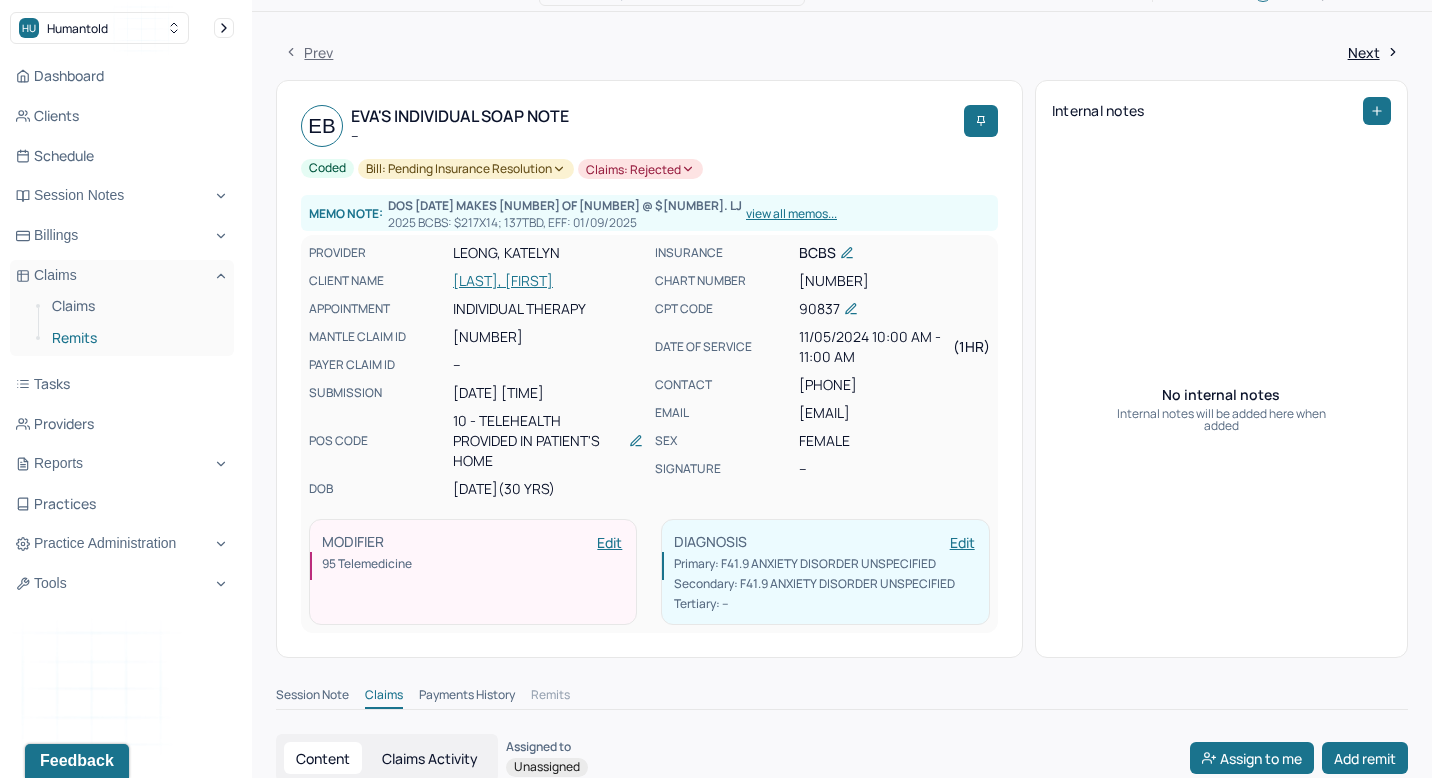 click on "Remits" at bounding box center (135, 338) 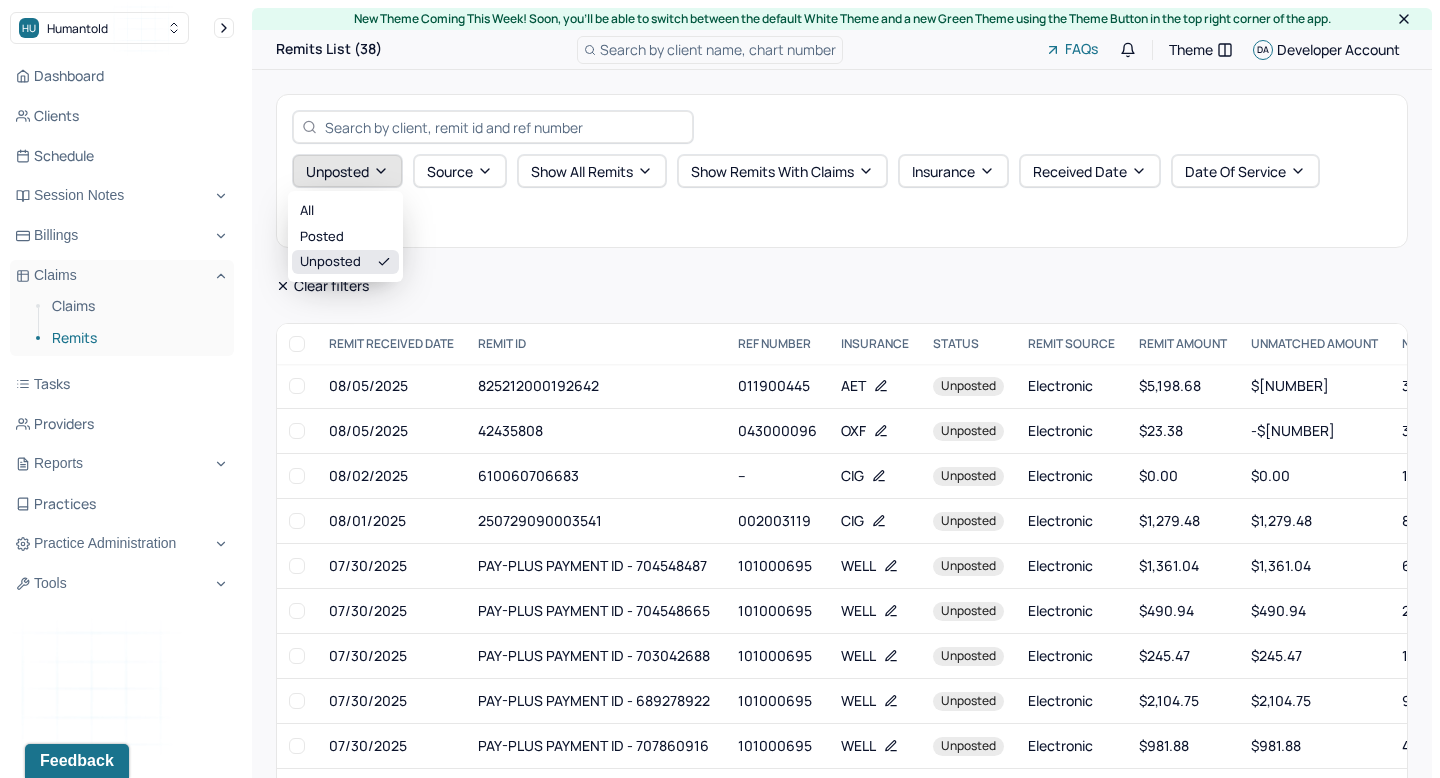 click on "unposted" at bounding box center (347, 171) 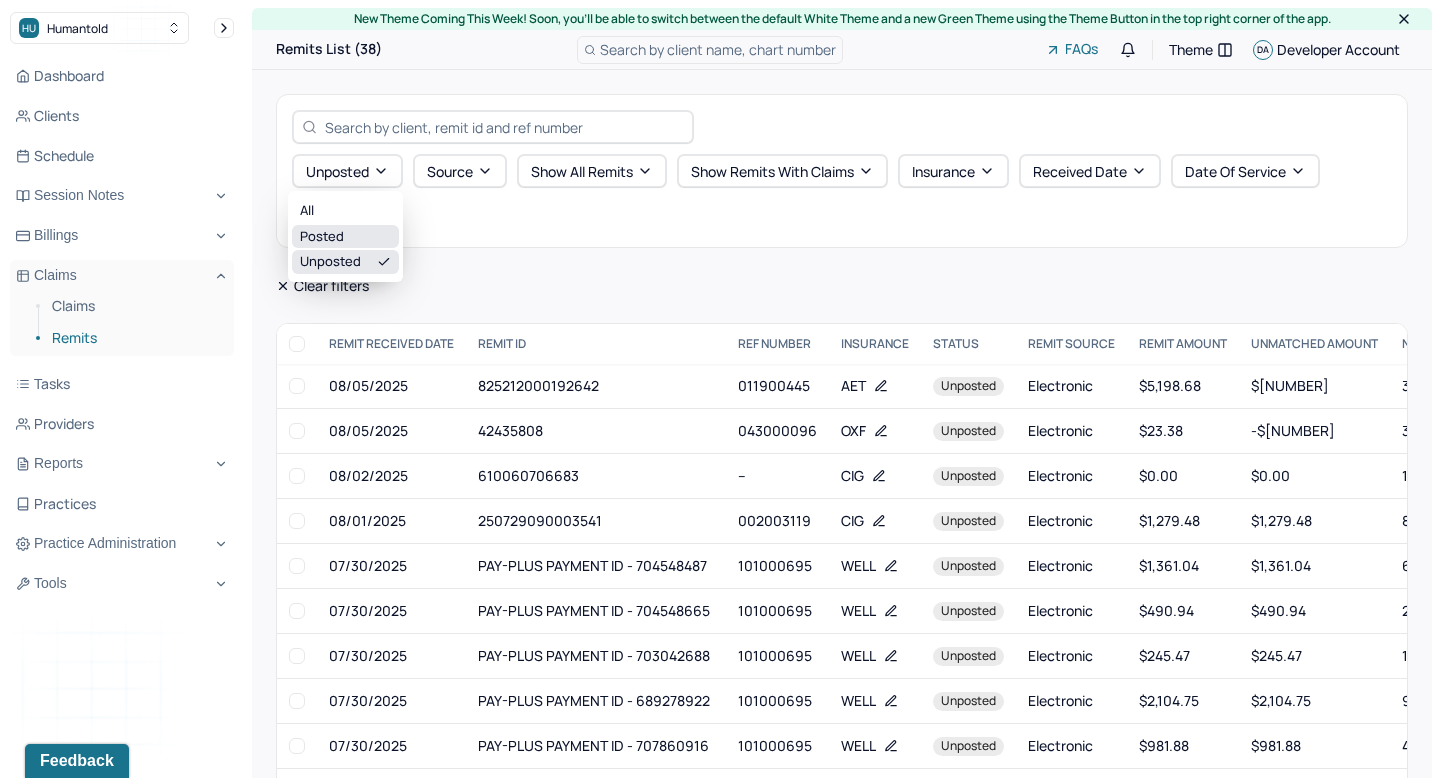 click on "Posted" at bounding box center [345, 237] 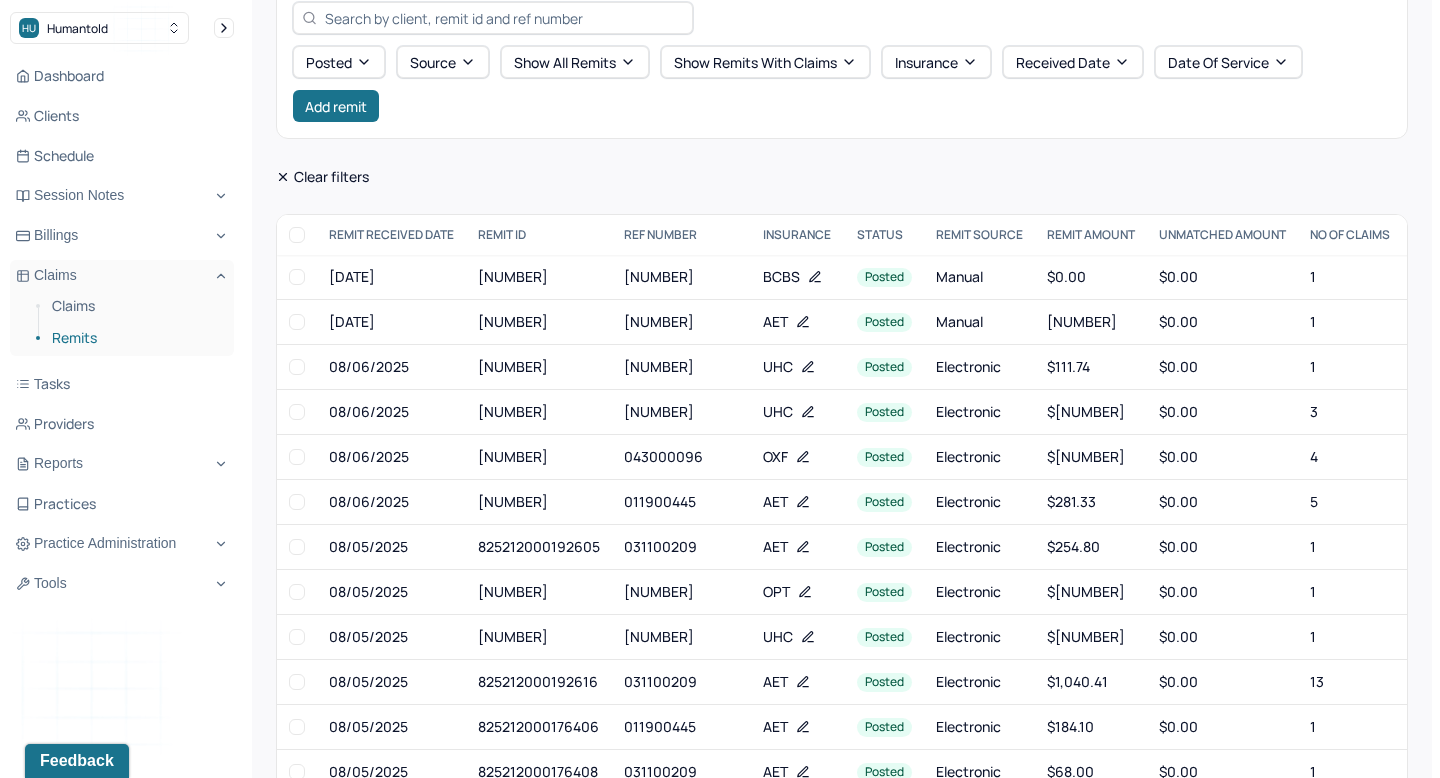 scroll, scrollTop: 114, scrollLeft: 0, axis: vertical 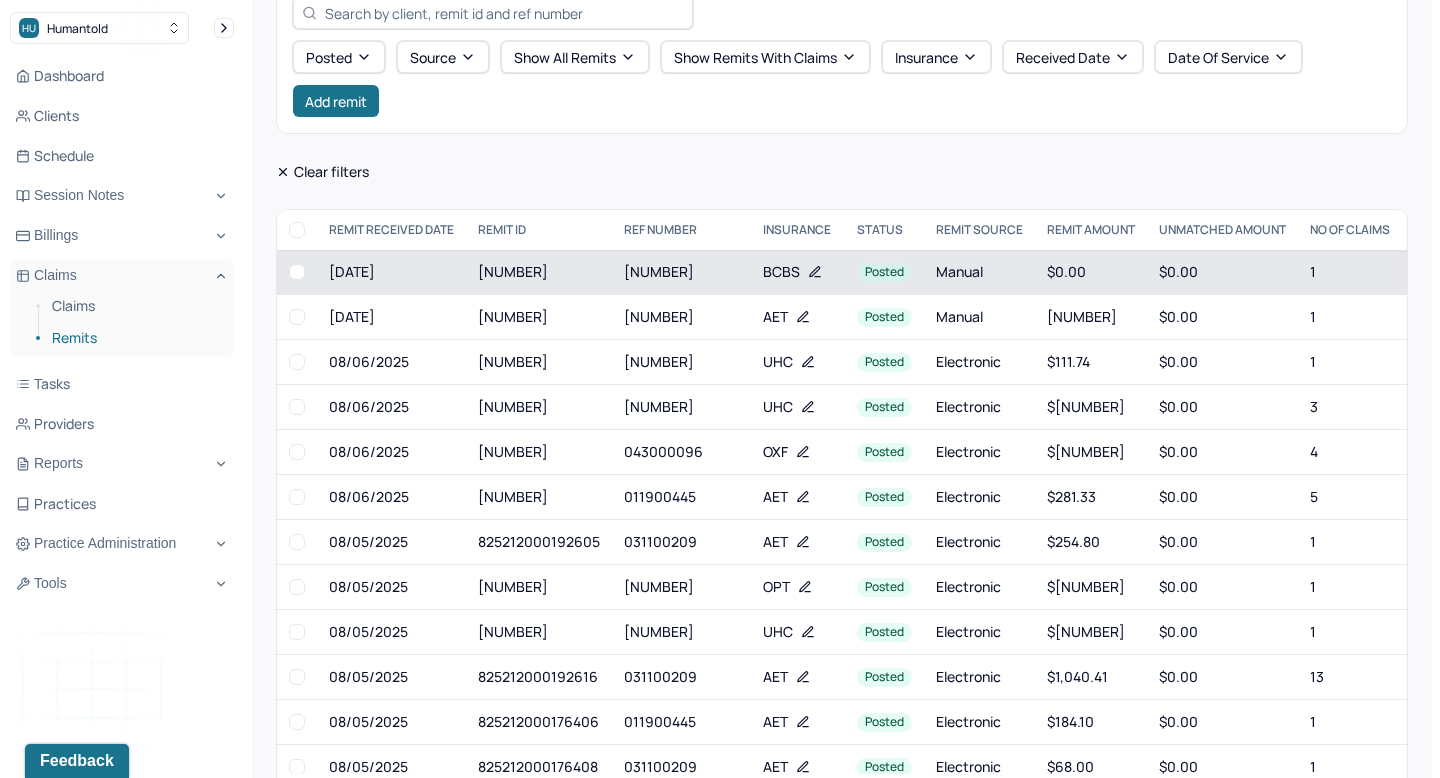click on "[DATE]" at bounding box center [391, 272] 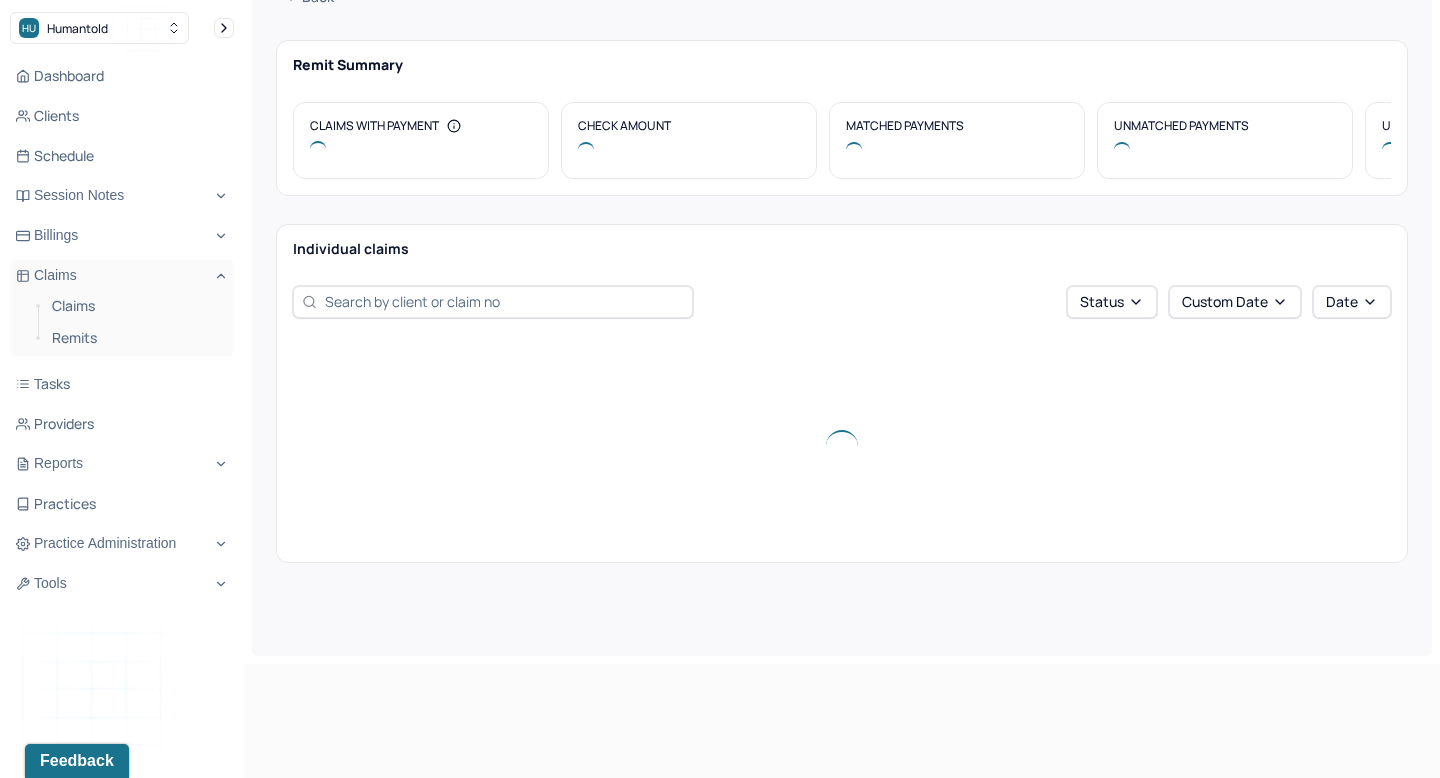 scroll, scrollTop: 0, scrollLeft: 0, axis: both 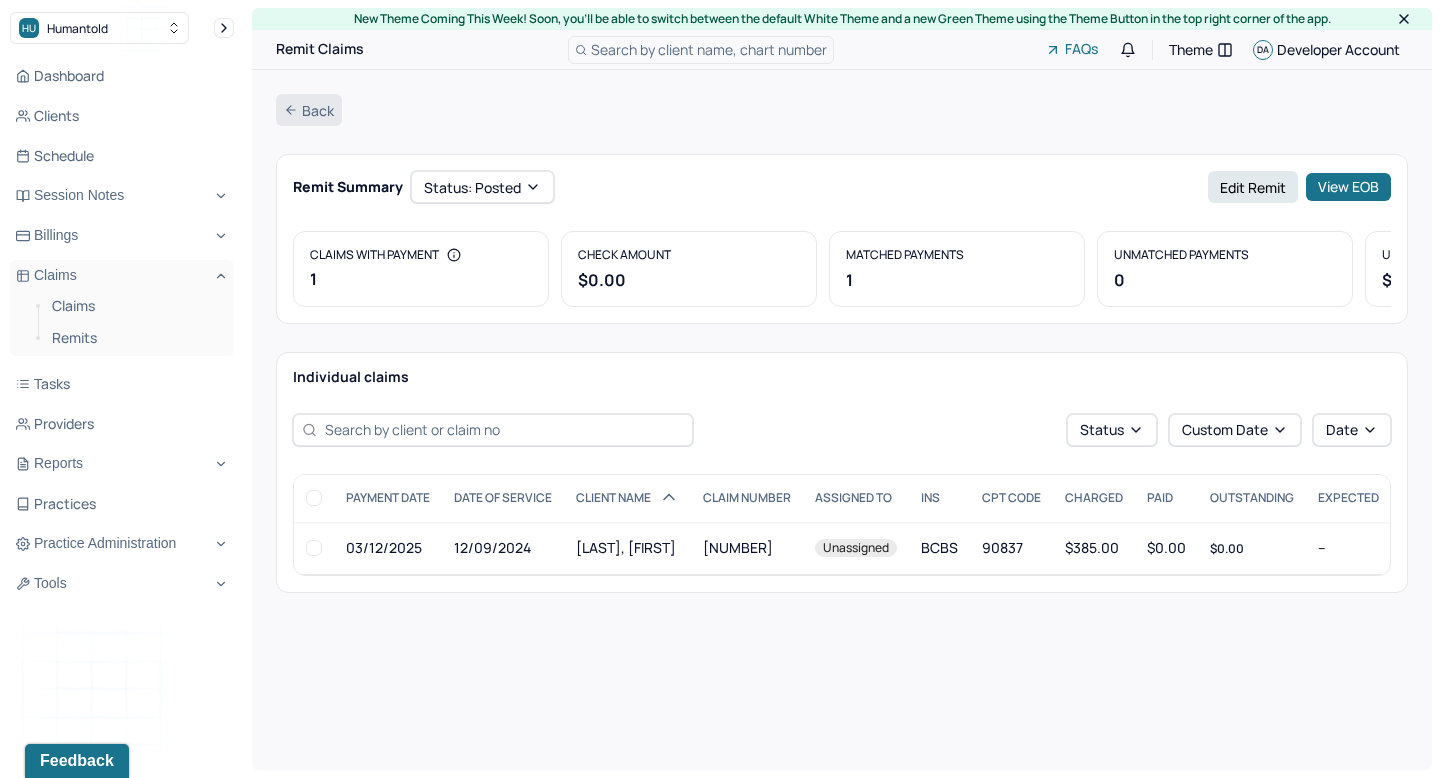 click on "Back" at bounding box center [309, 110] 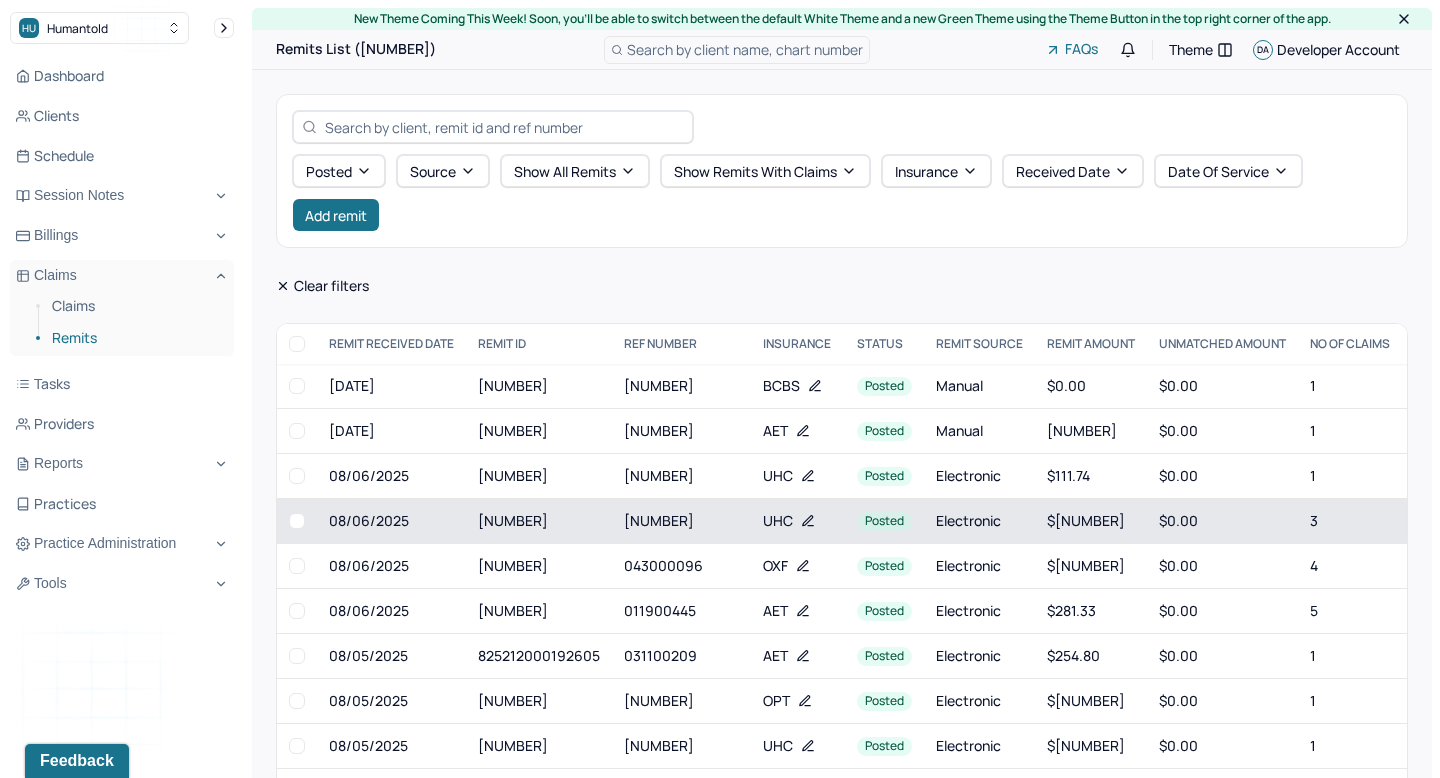 click on "[NUMBER]" at bounding box center [539, 521] 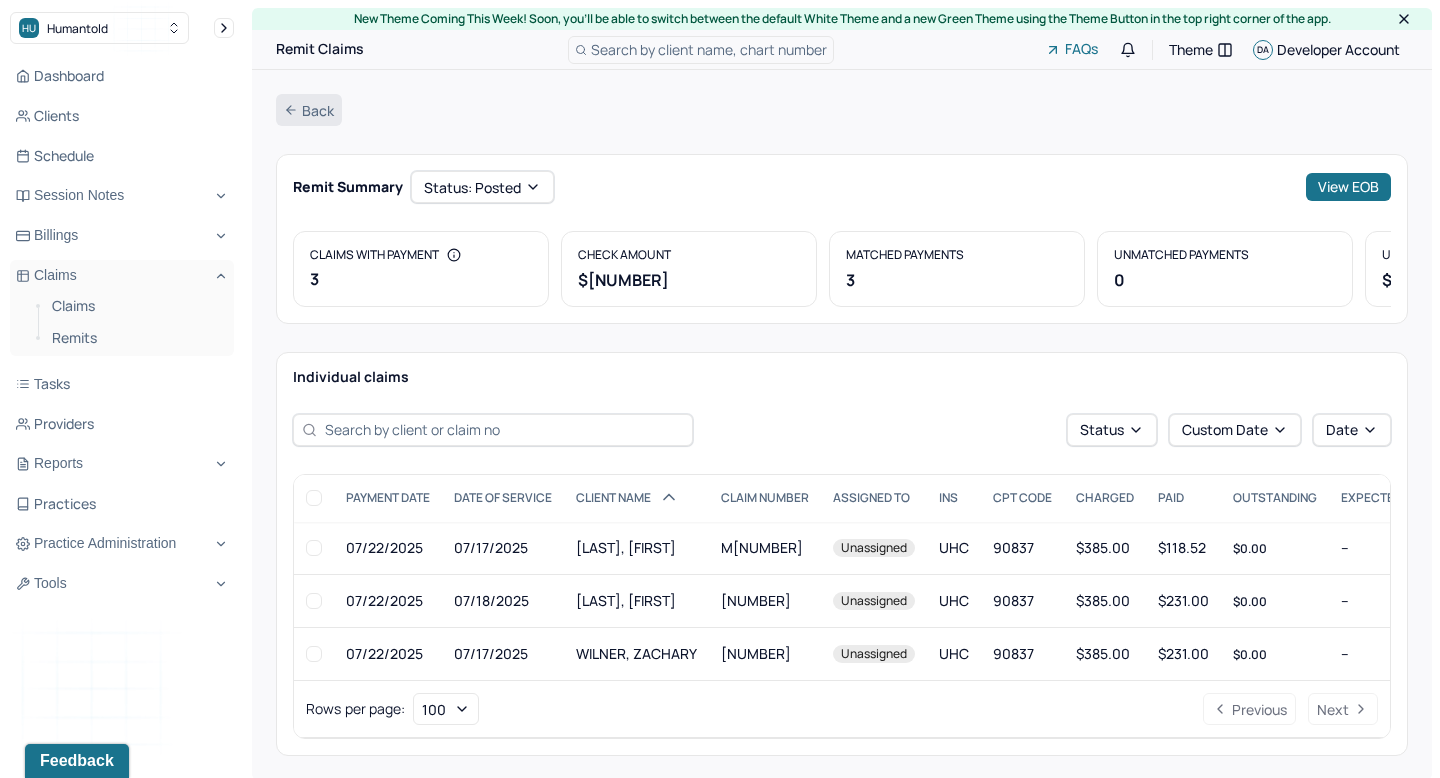click on "Back" at bounding box center (309, 110) 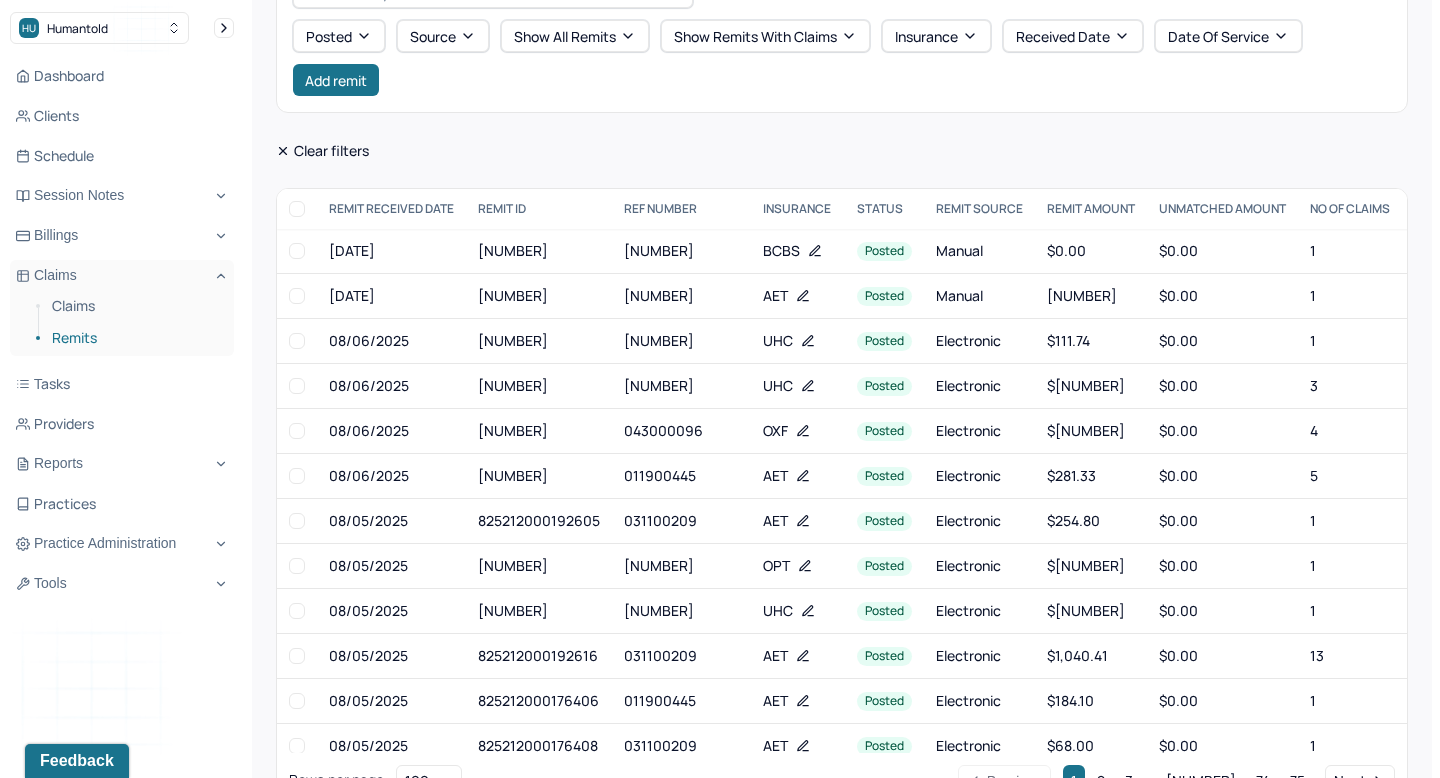 scroll, scrollTop: 199, scrollLeft: 0, axis: vertical 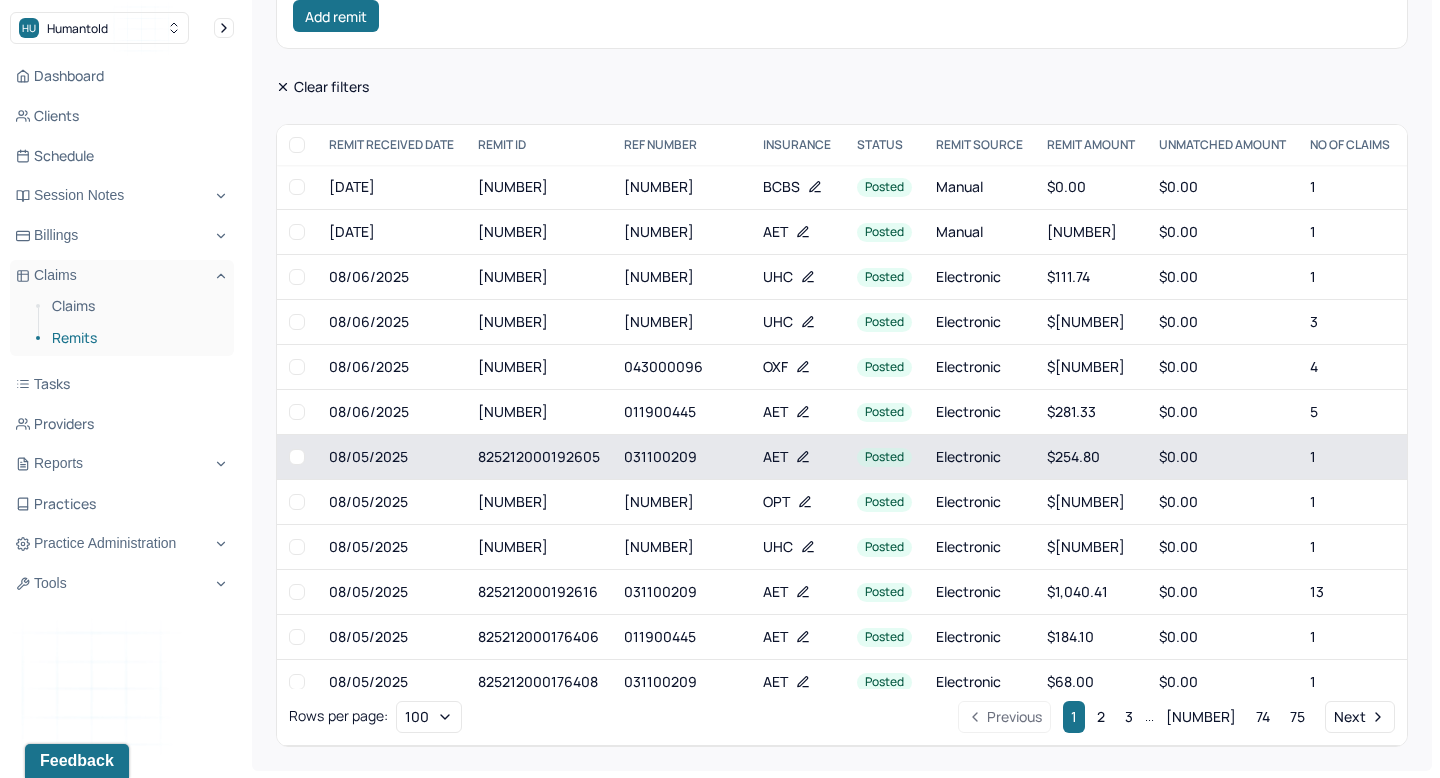 click on "825212000192605" at bounding box center [539, 457] 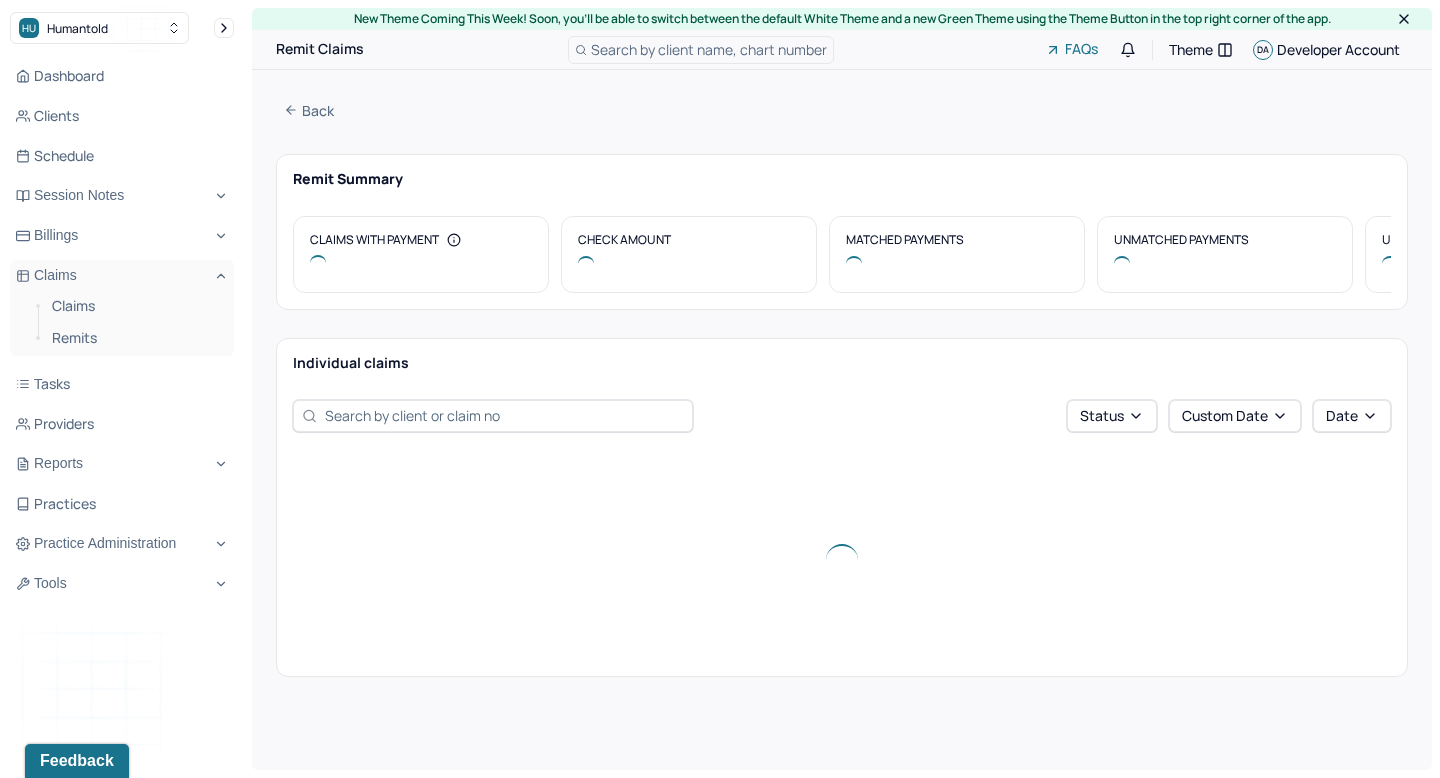 scroll, scrollTop: 0, scrollLeft: 0, axis: both 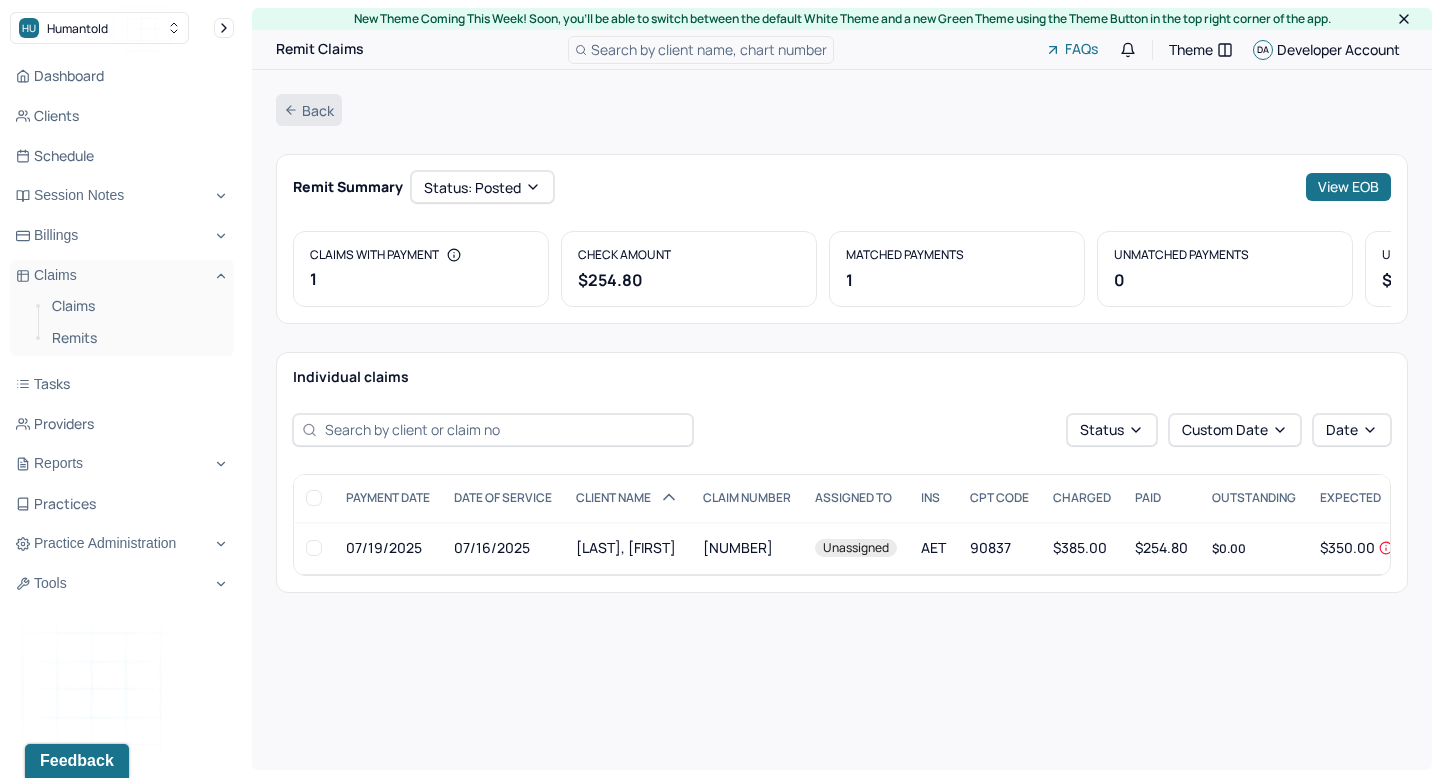 click on "Back" at bounding box center (309, 110) 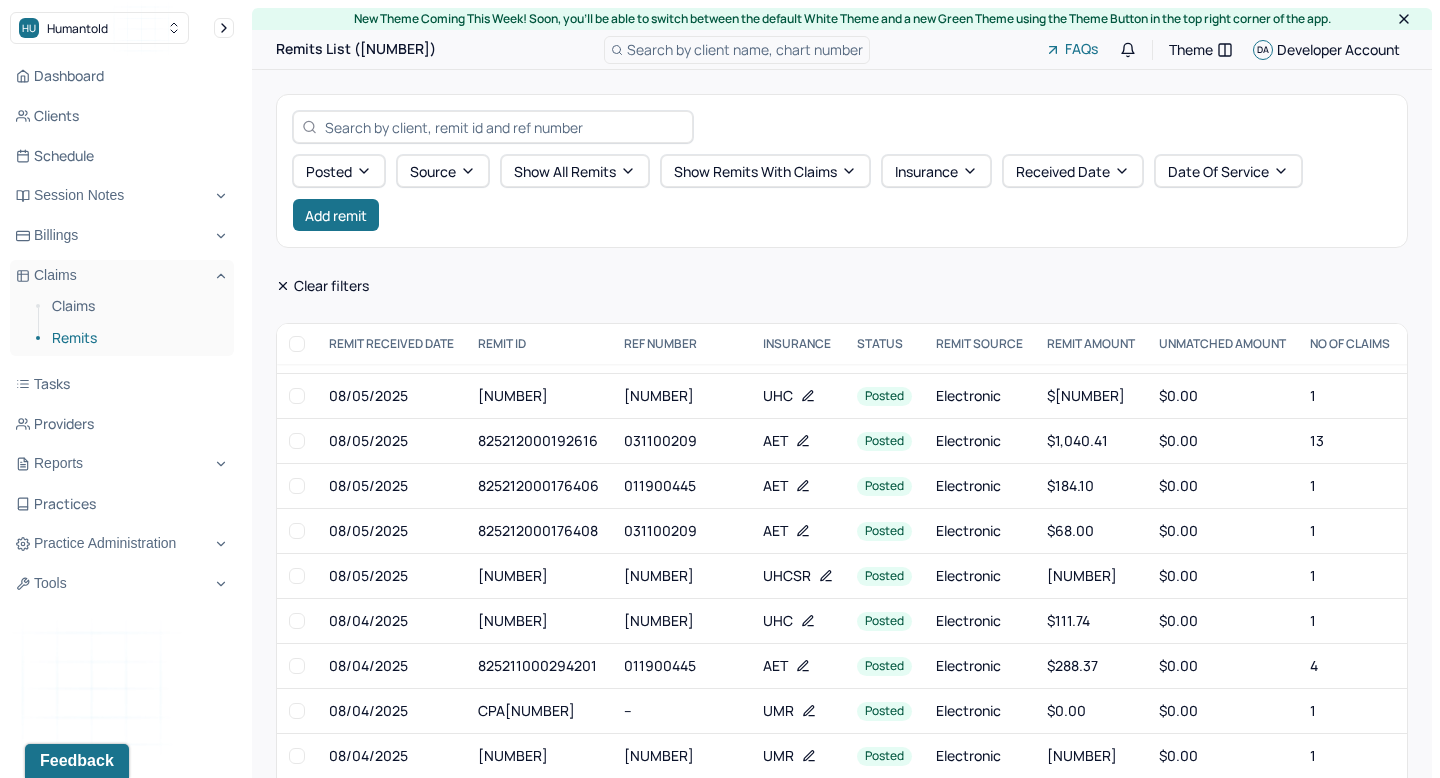 scroll, scrollTop: 375, scrollLeft: 0, axis: vertical 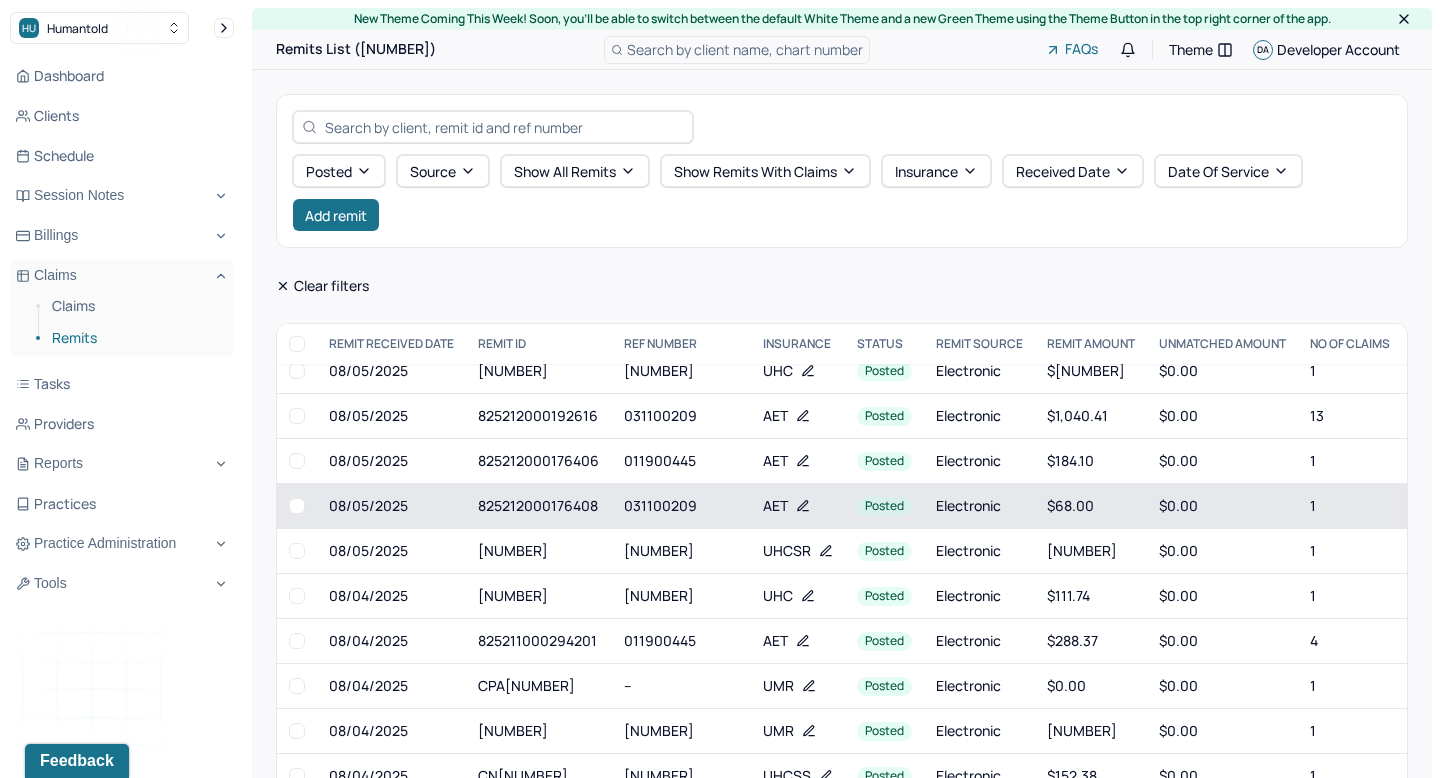 click on "825212000176408" at bounding box center [539, 506] 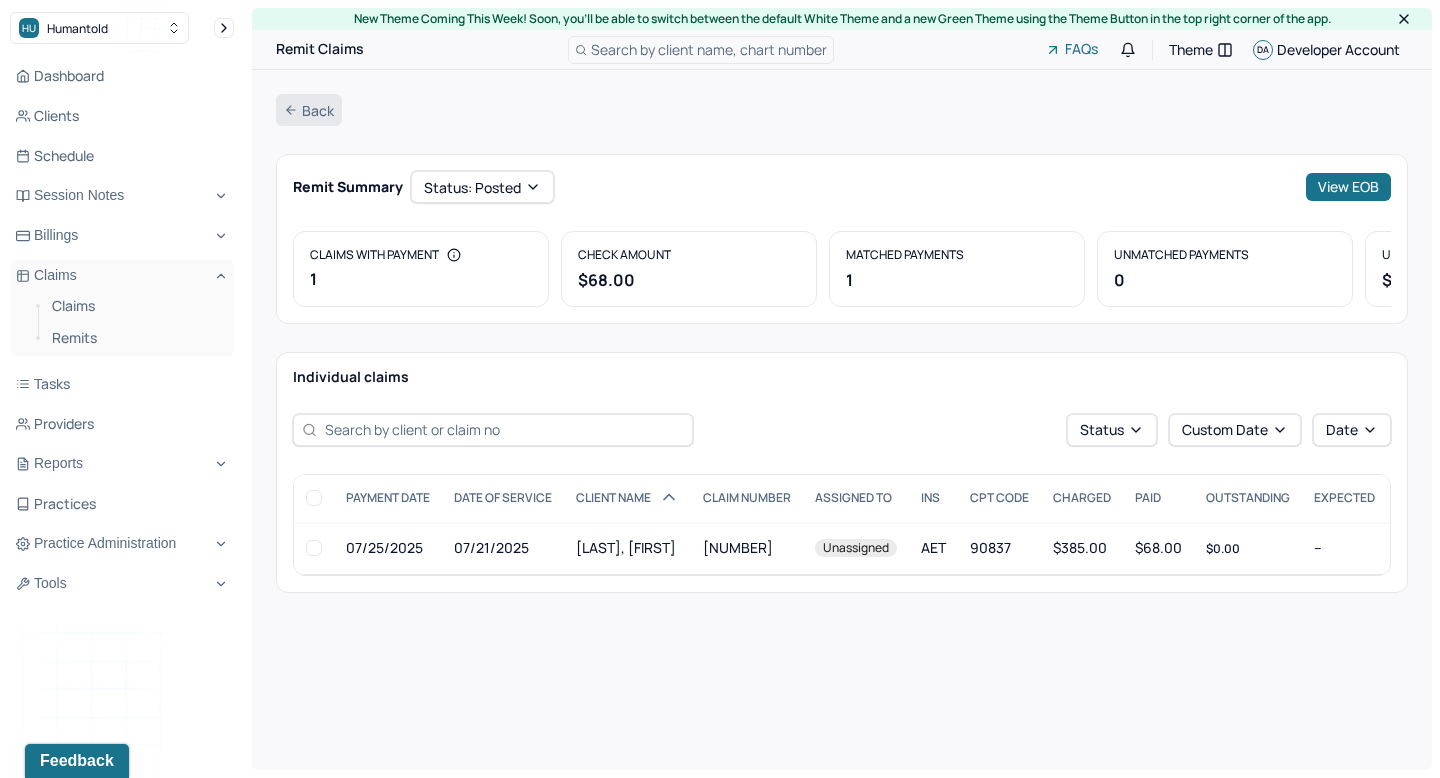 click on "Back" at bounding box center [309, 110] 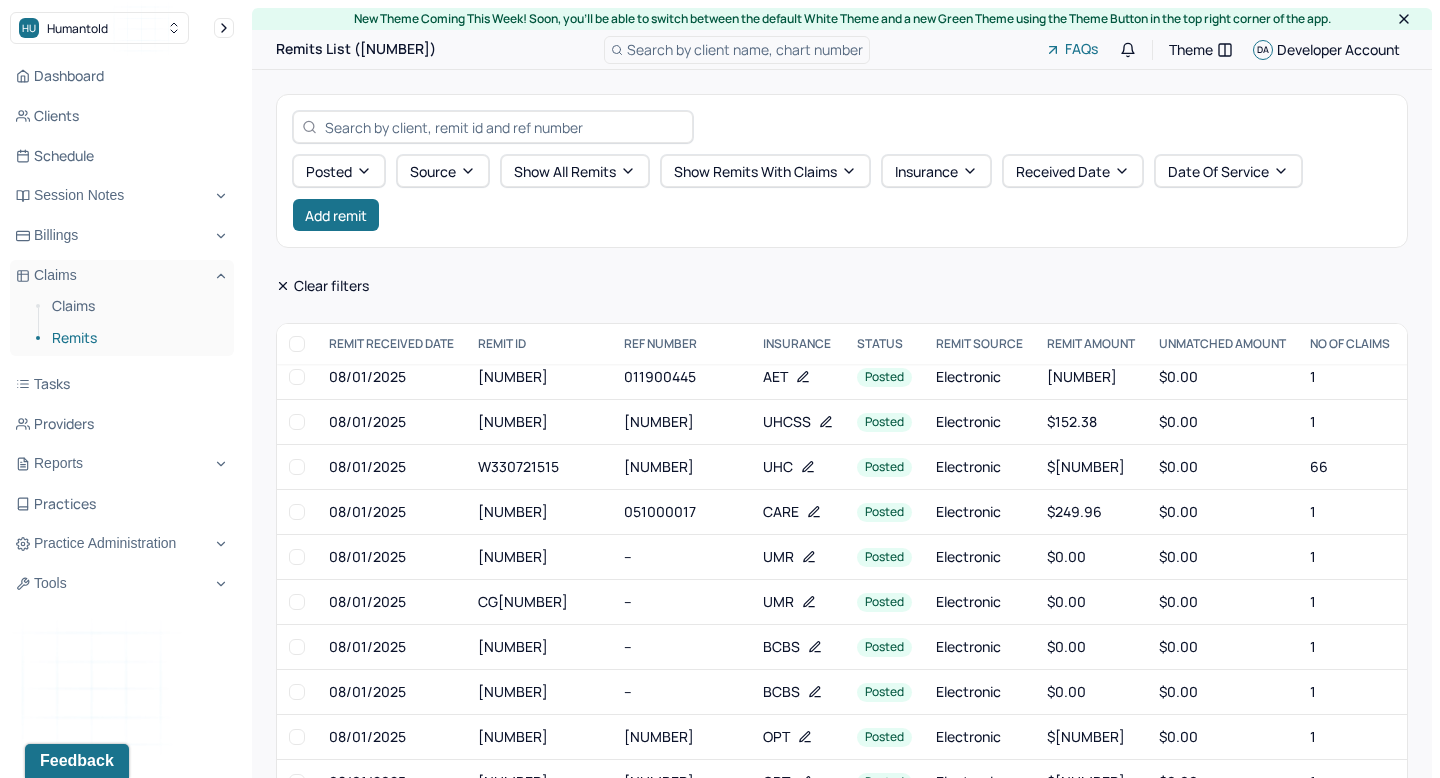 scroll, scrollTop: 913, scrollLeft: 0, axis: vertical 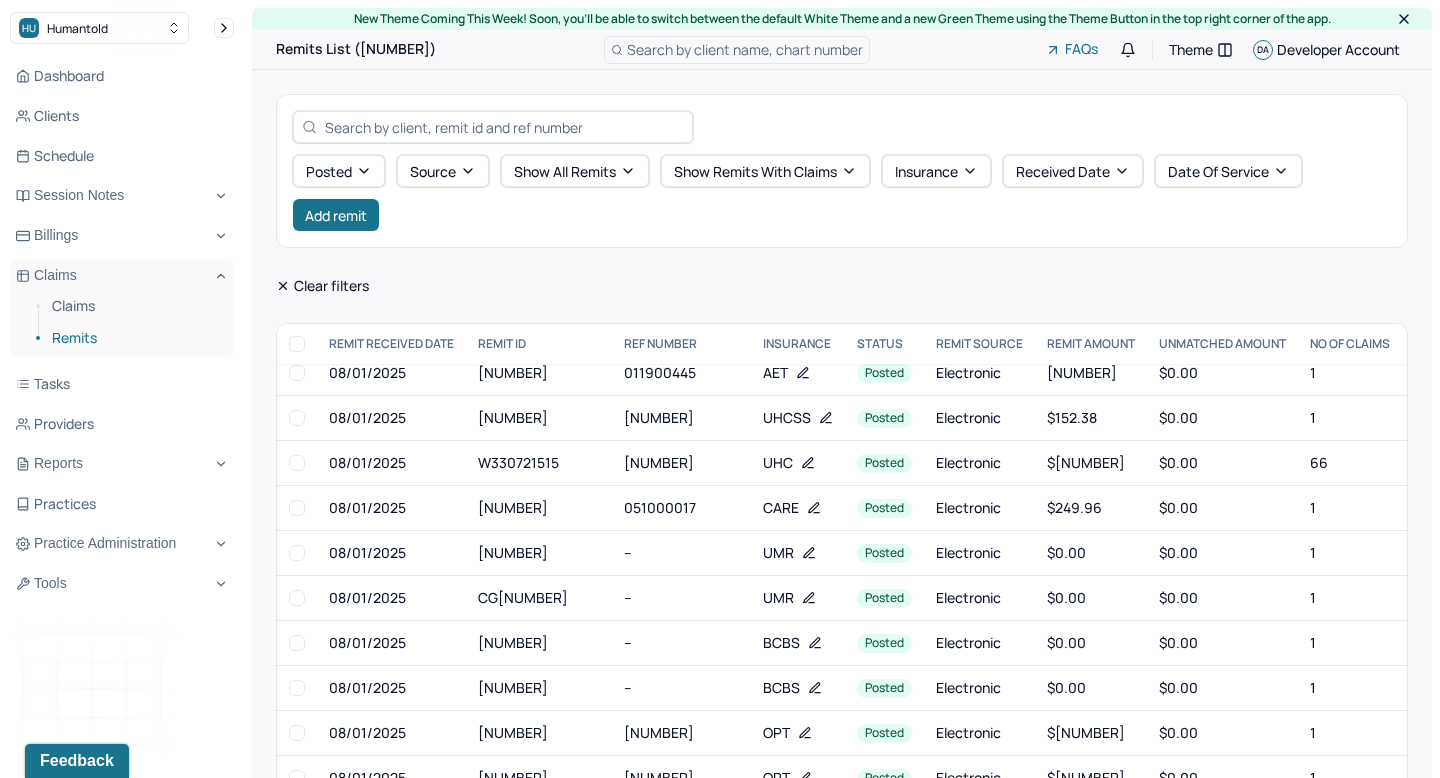 click on "W330721515" at bounding box center (539, 463) 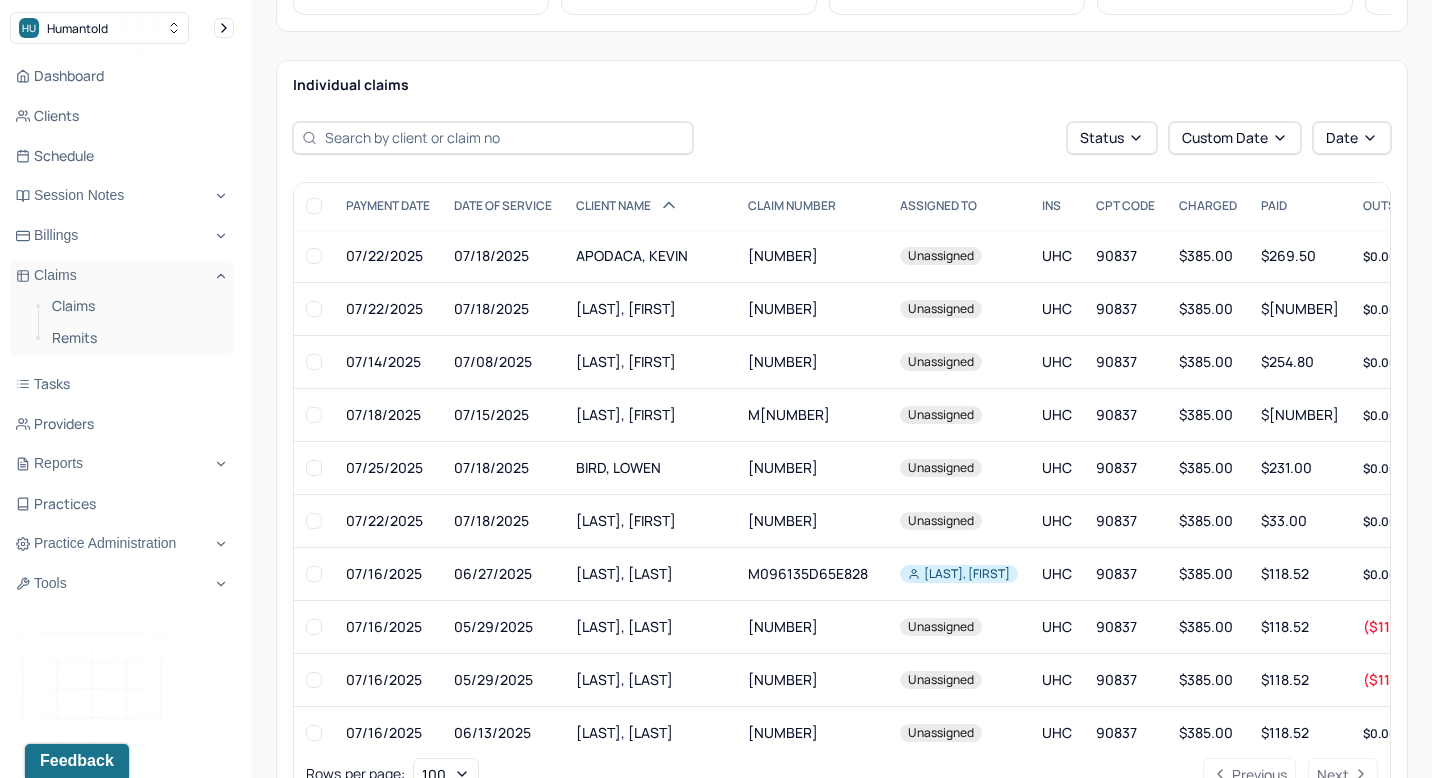 scroll, scrollTop: 298, scrollLeft: 0, axis: vertical 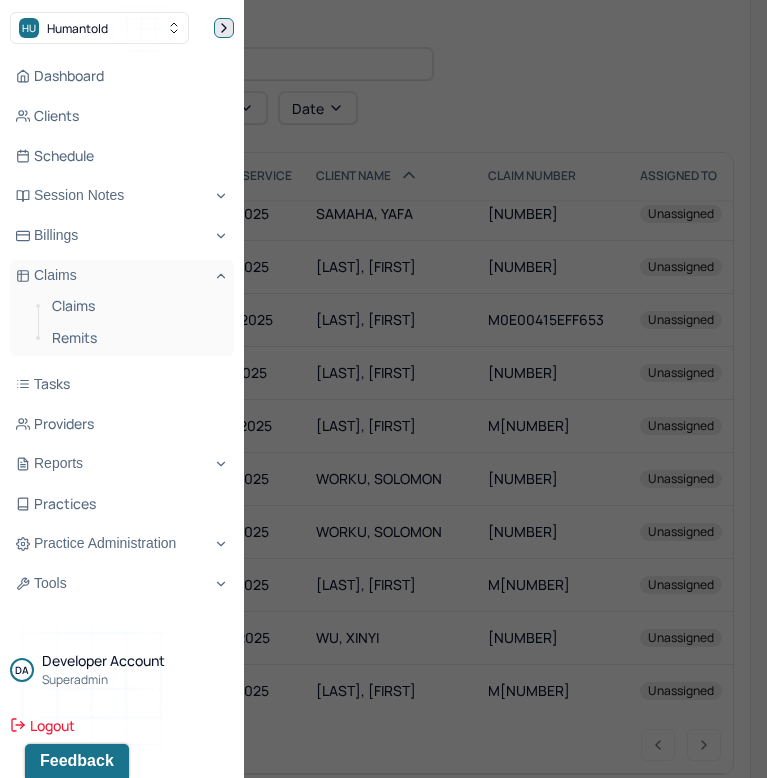 click 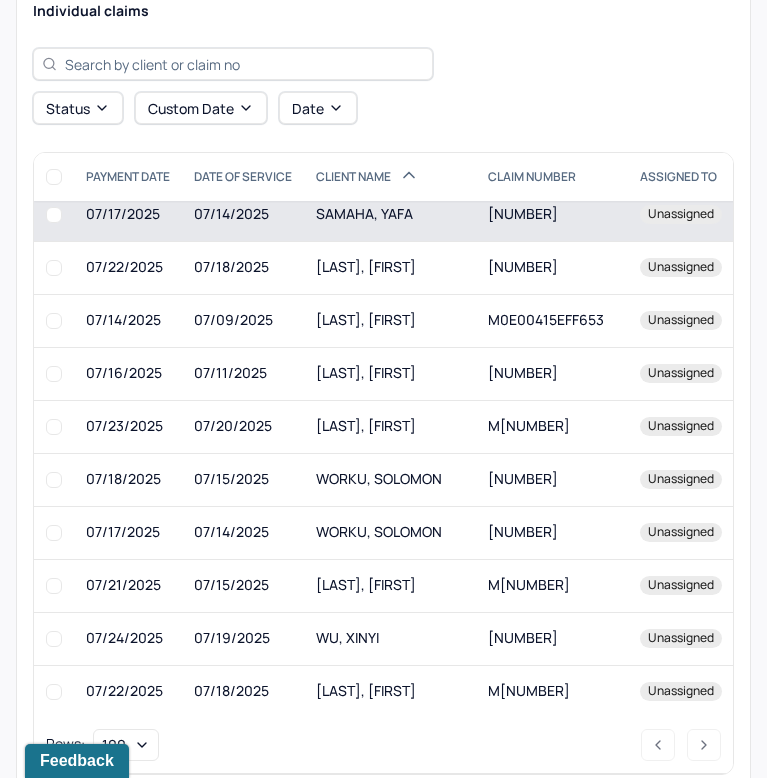 click on "07/17/2025" at bounding box center (128, 214) 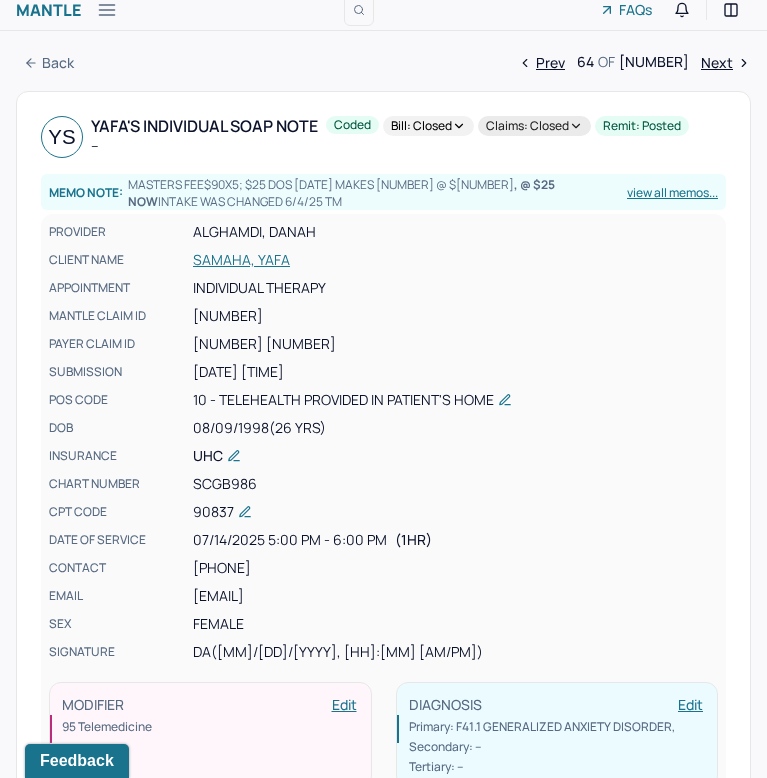 scroll, scrollTop: 0, scrollLeft: 0, axis: both 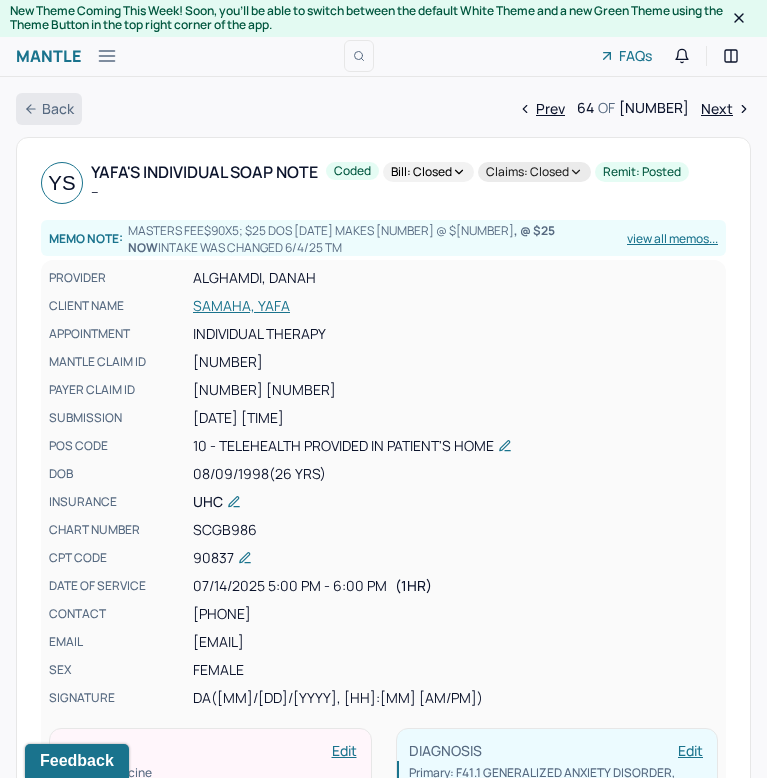 click on "Back" at bounding box center [49, 109] 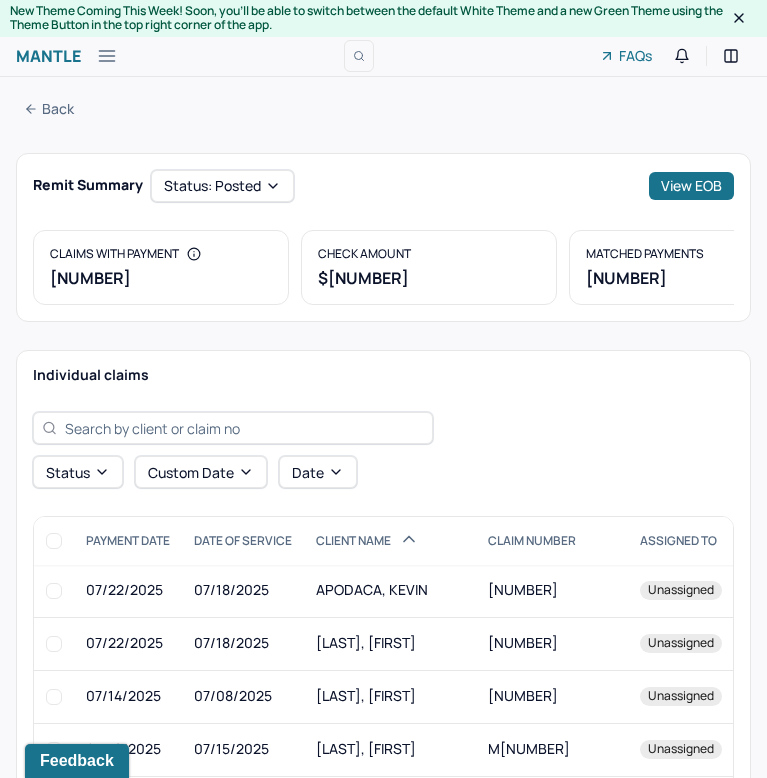 scroll, scrollTop: 390, scrollLeft: 0, axis: vertical 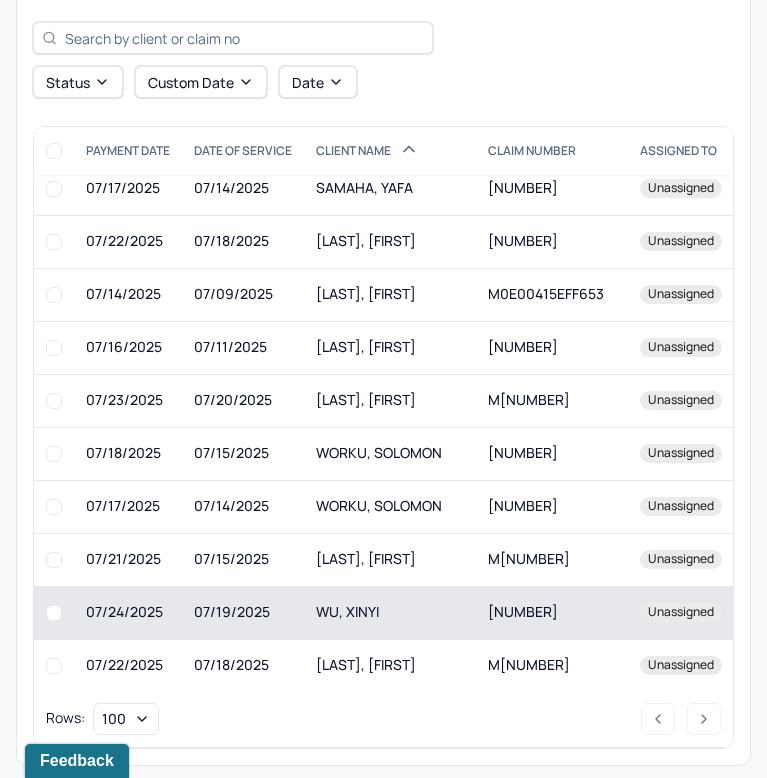 click on "WU, XINYI" at bounding box center (390, 612) 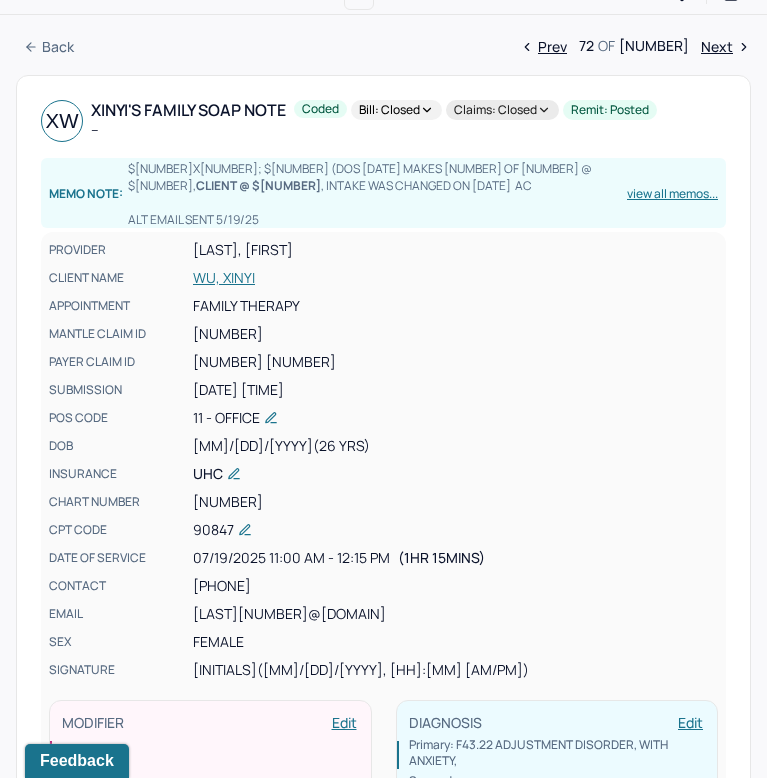 scroll, scrollTop: 0, scrollLeft: 0, axis: both 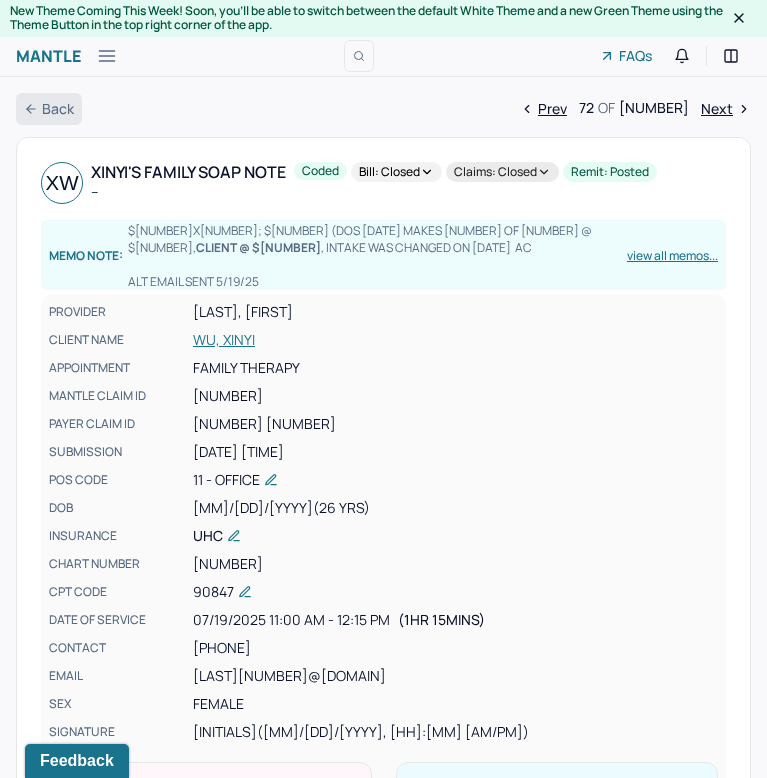 click on "Back" at bounding box center [49, 109] 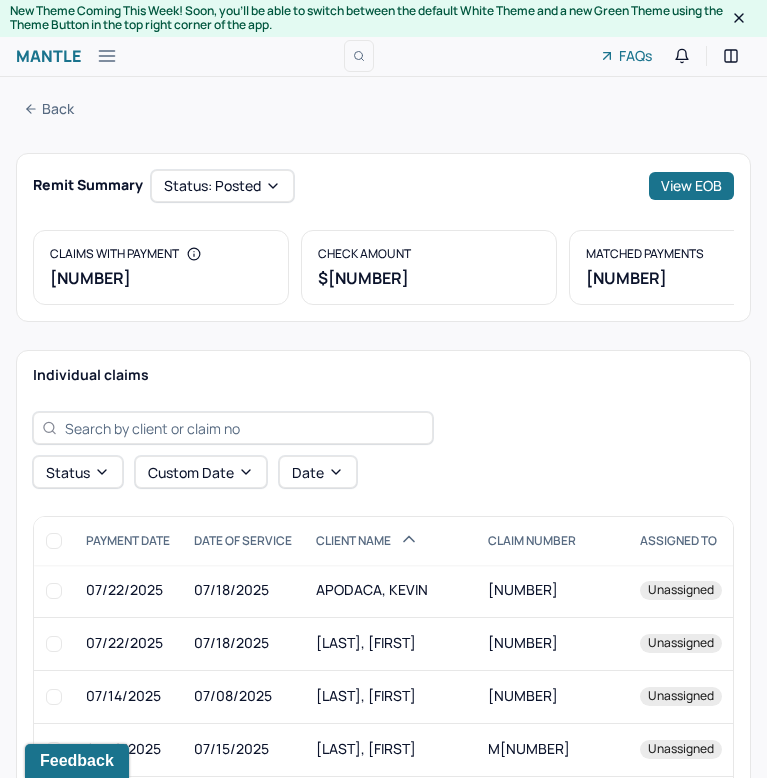 scroll, scrollTop: 390, scrollLeft: 0, axis: vertical 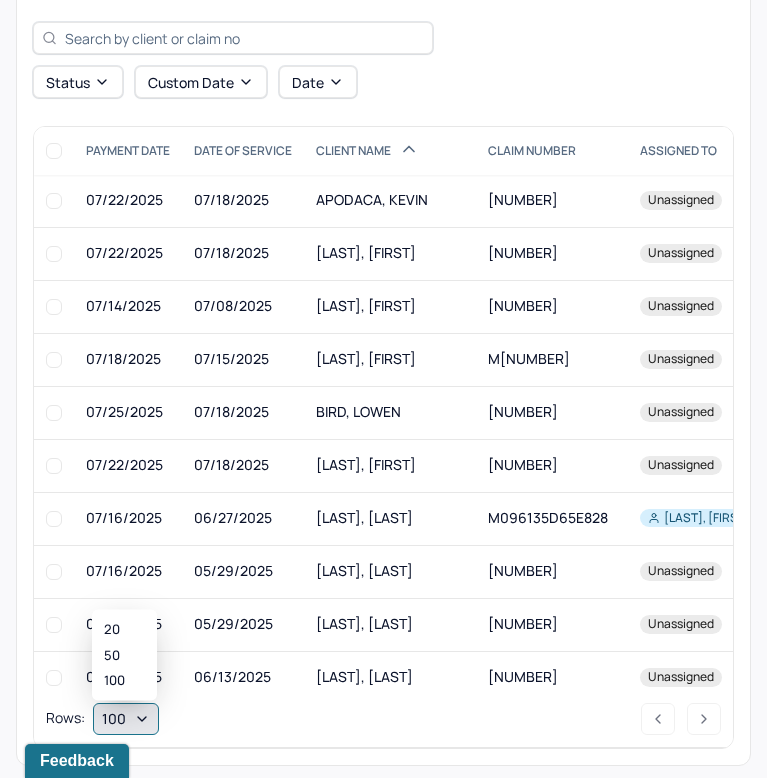 click on "100" at bounding box center (126, 719) 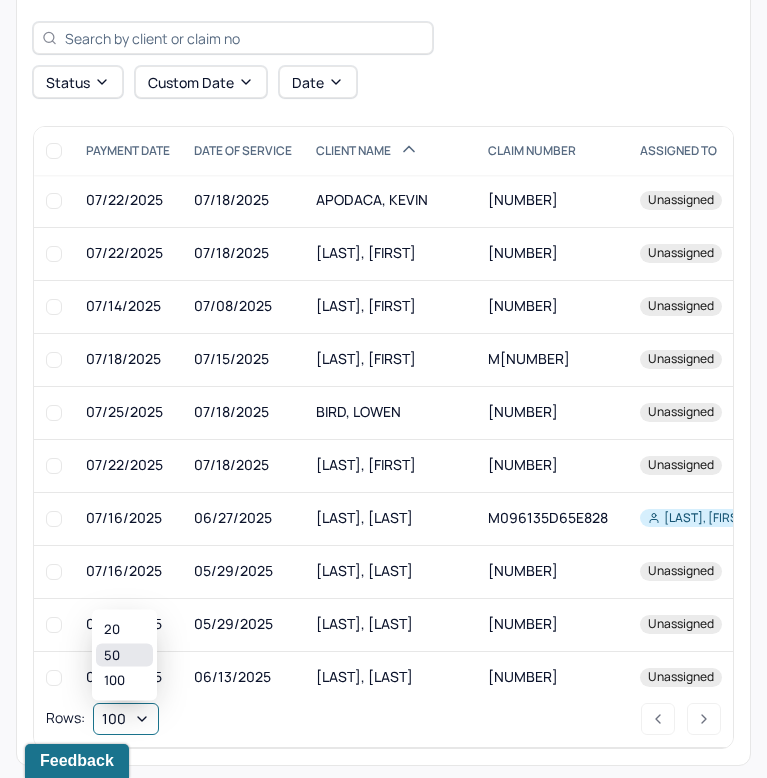 click on "50" at bounding box center [124, 655] 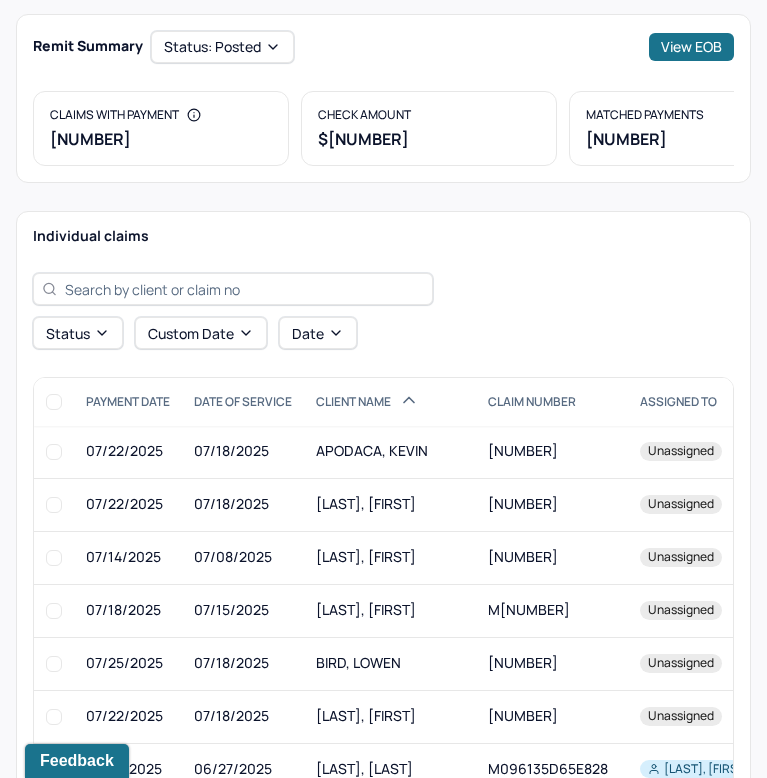 scroll, scrollTop: 390, scrollLeft: 0, axis: vertical 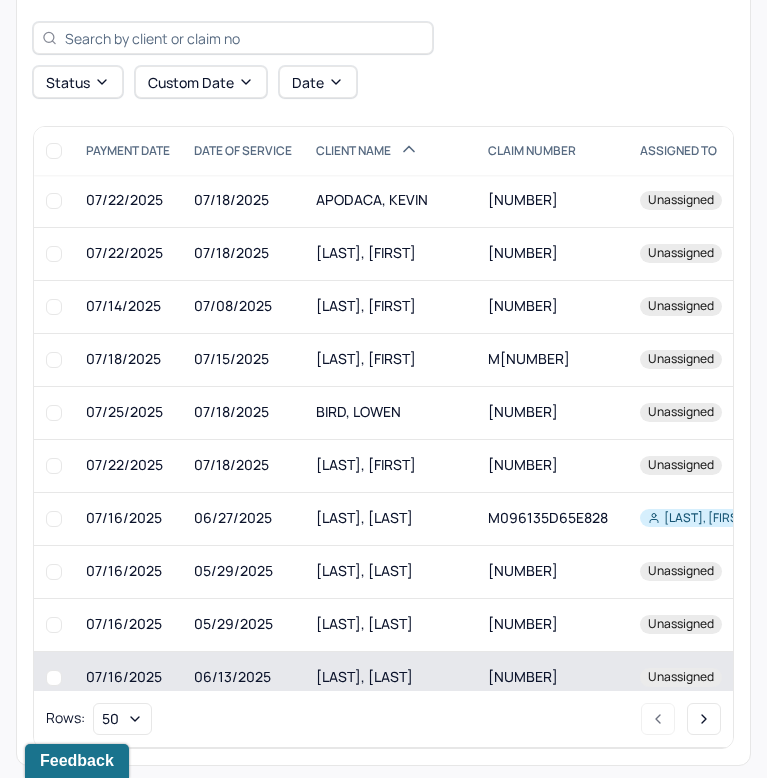 click on "[LAST], [LAST]" at bounding box center (390, 677) 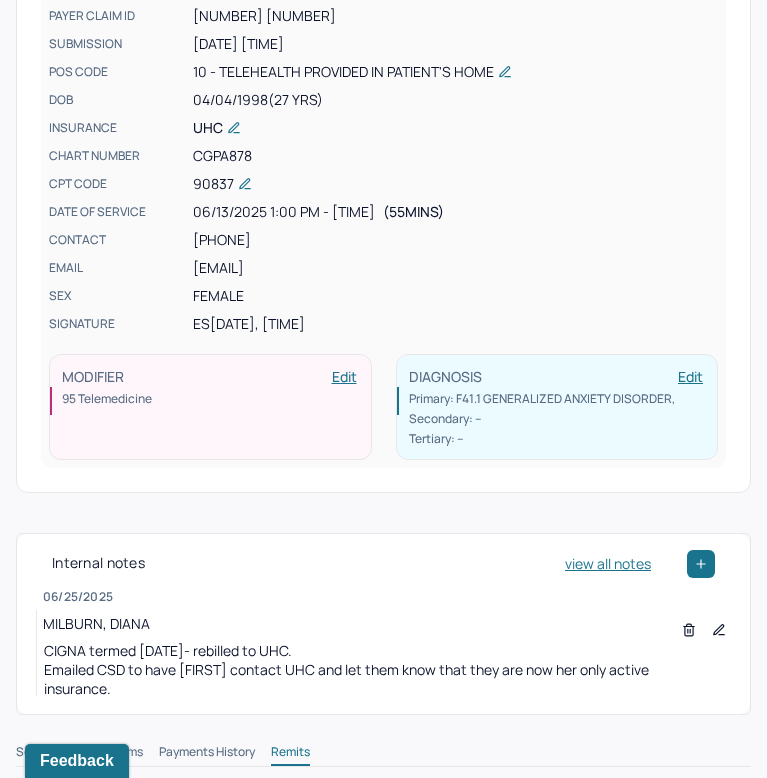scroll, scrollTop: 0, scrollLeft: 0, axis: both 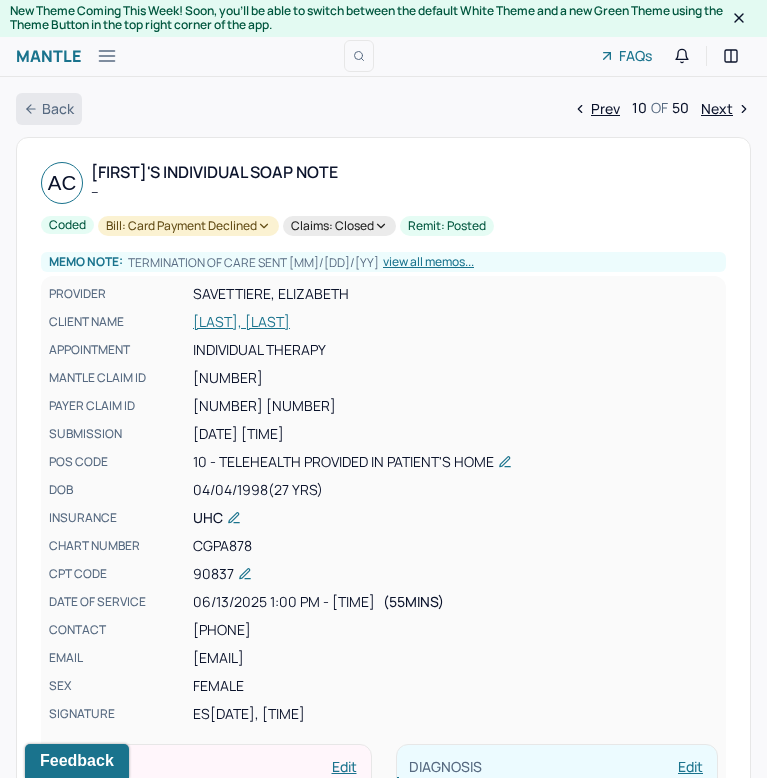 click on "Back" at bounding box center (49, 109) 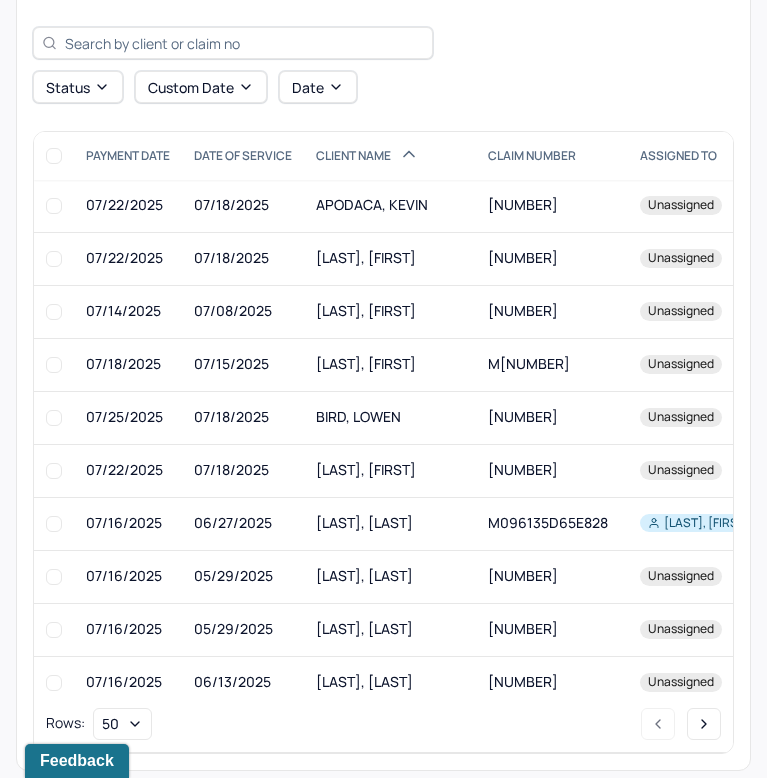 scroll, scrollTop: 390, scrollLeft: 0, axis: vertical 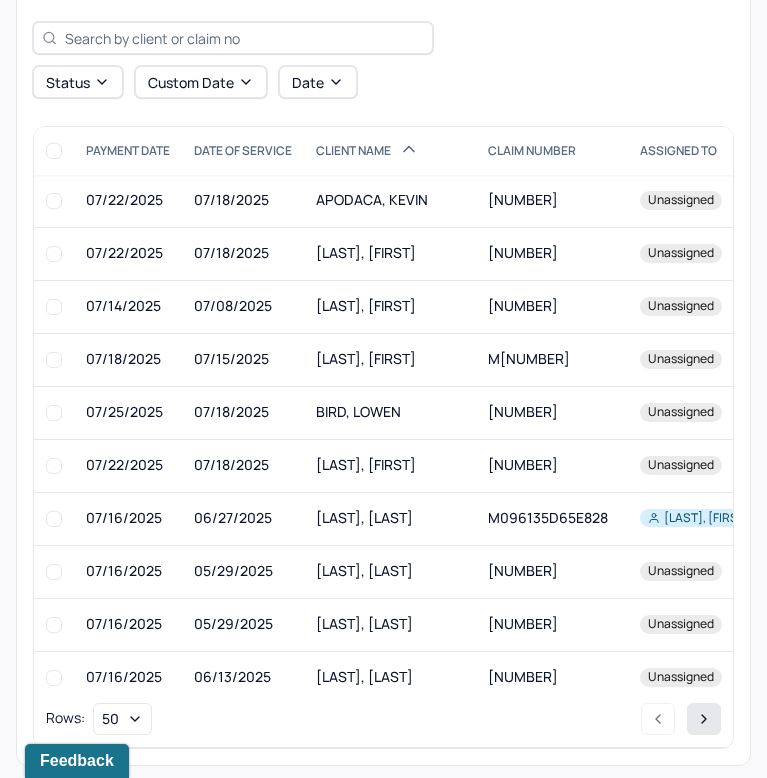click on "Next" at bounding box center (704, 719) 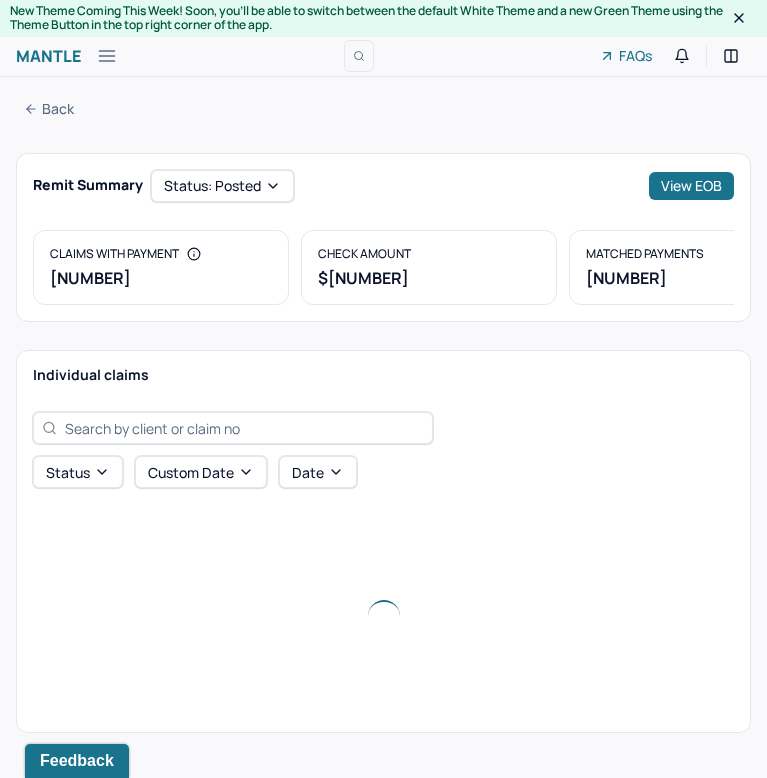 scroll, scrollTop: 0, scrollLeft: 0, axis: both 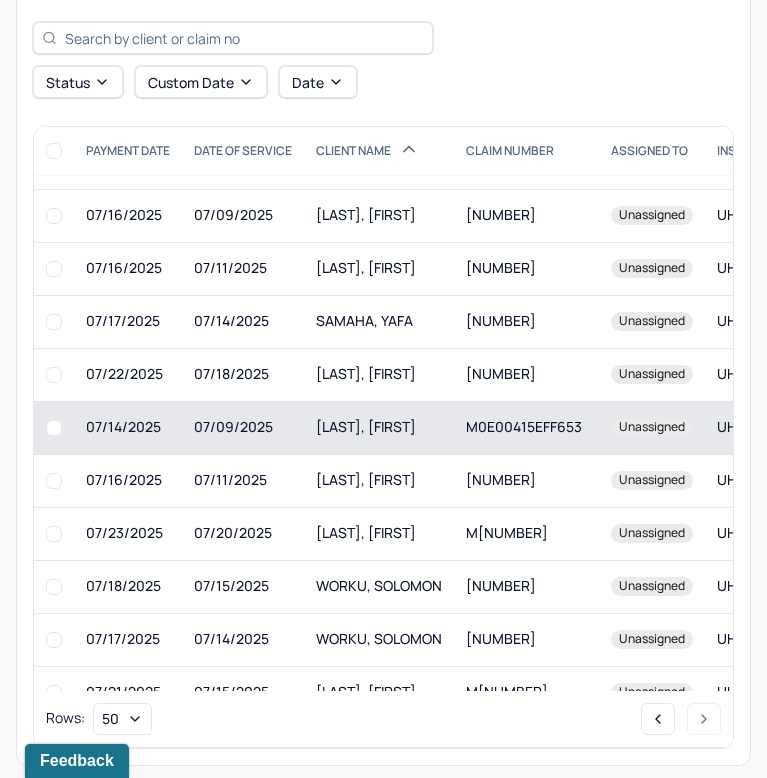 click on "07/09/2025" at bounding box center (243, 427) 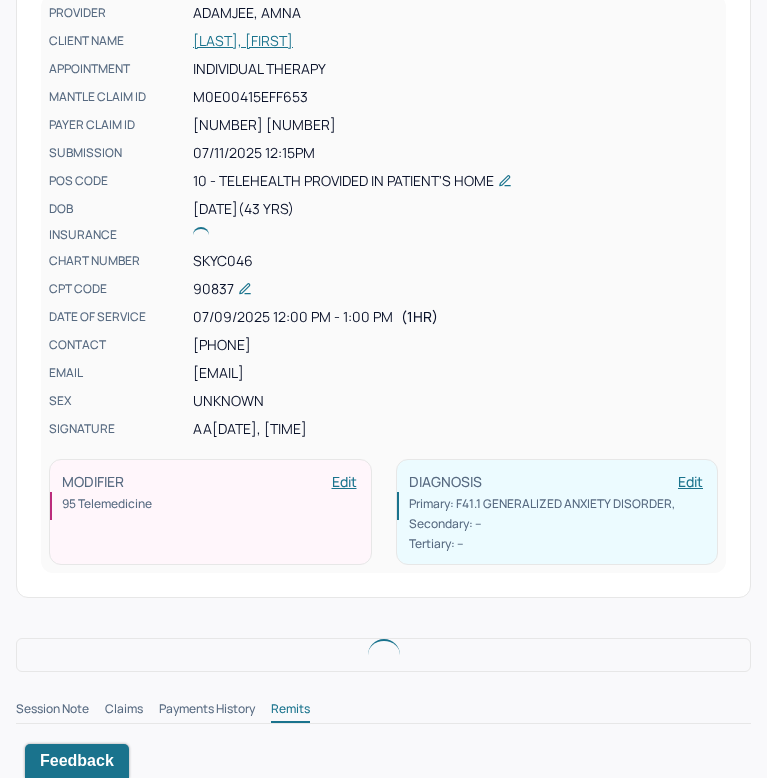 scroll, scrollTop: 0, scrollLeft: 0, axis: both 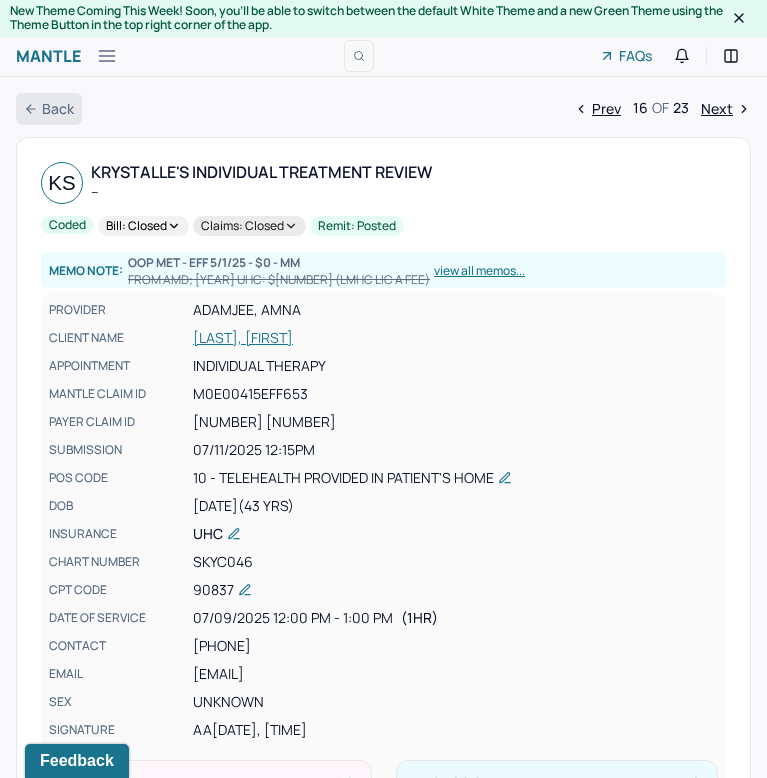 click on "Back" at bounding box center (49, 109) 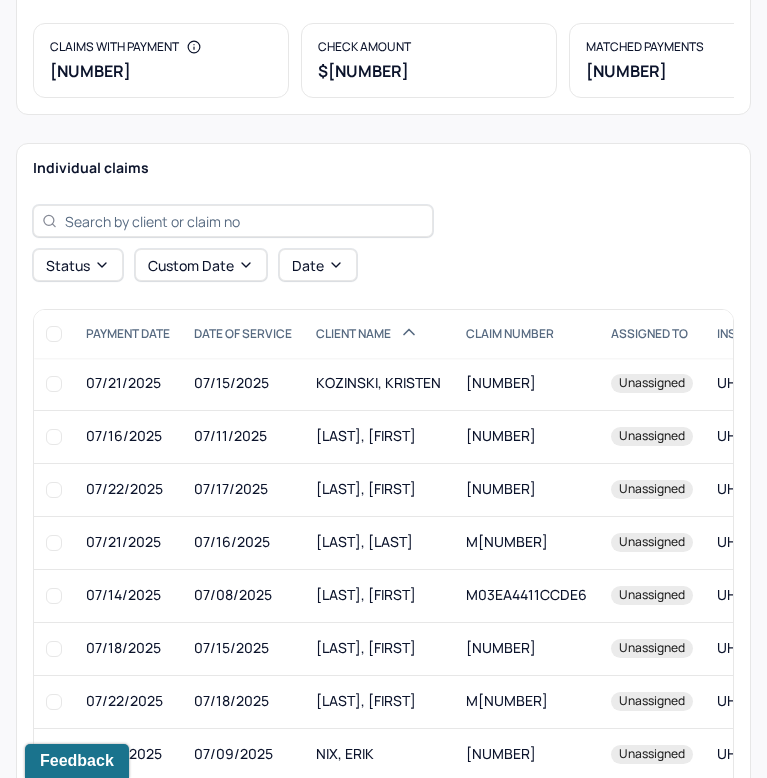 scroll, scrollTop: 390, scrollLeft: 0, axis: vertical 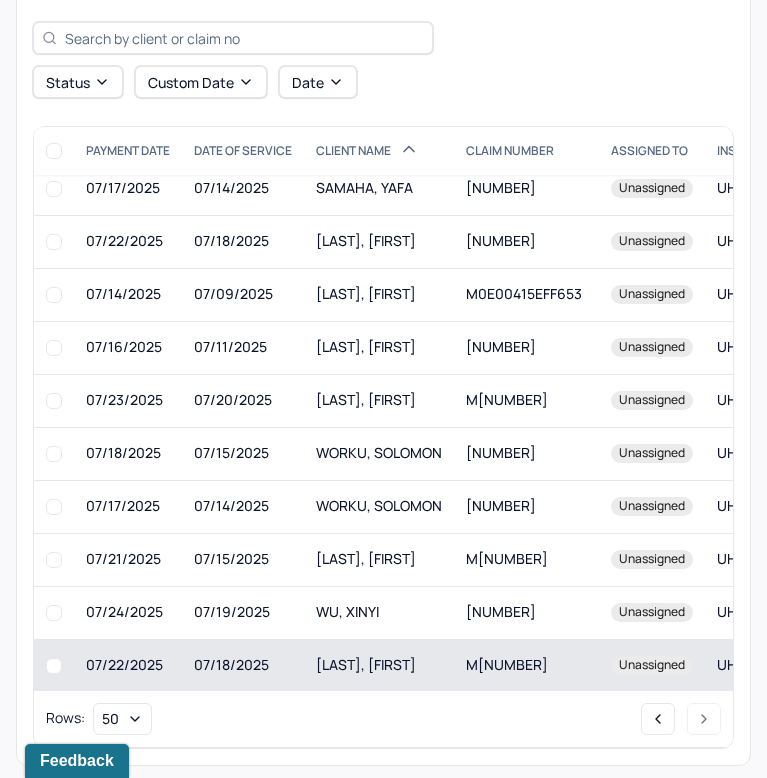 click on "[LAST], [FIRST]" at bounding box center (379, 665) 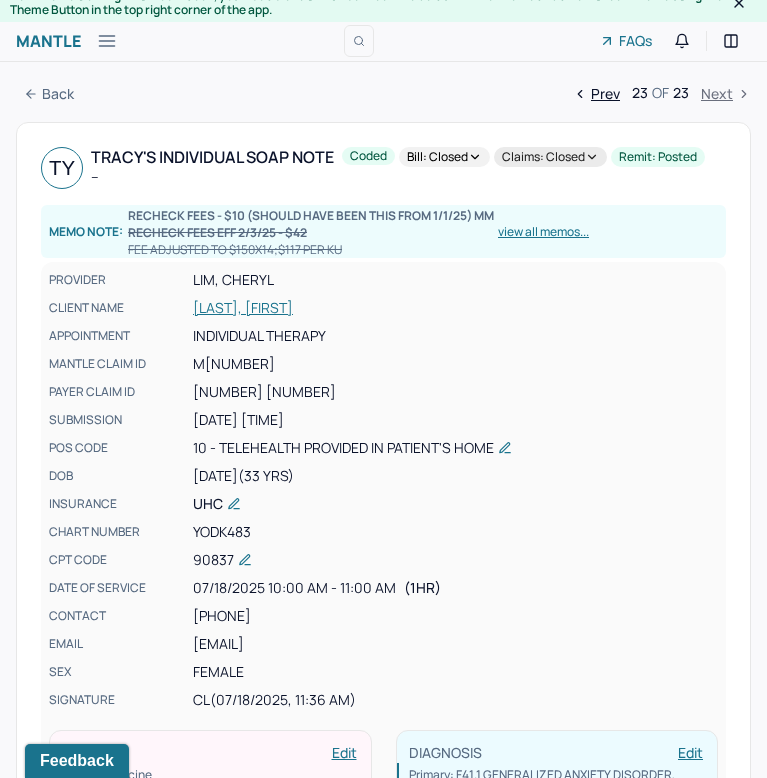 scroll, scrollTop: 0, scrollLeft: 0, axis: both 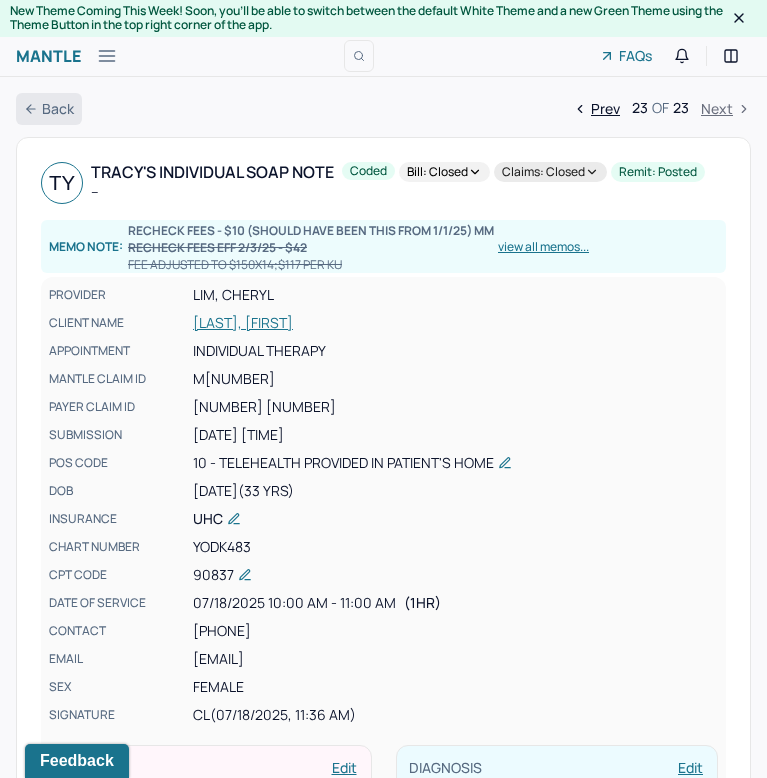 click on "Back" at bounding box center (49, 109) 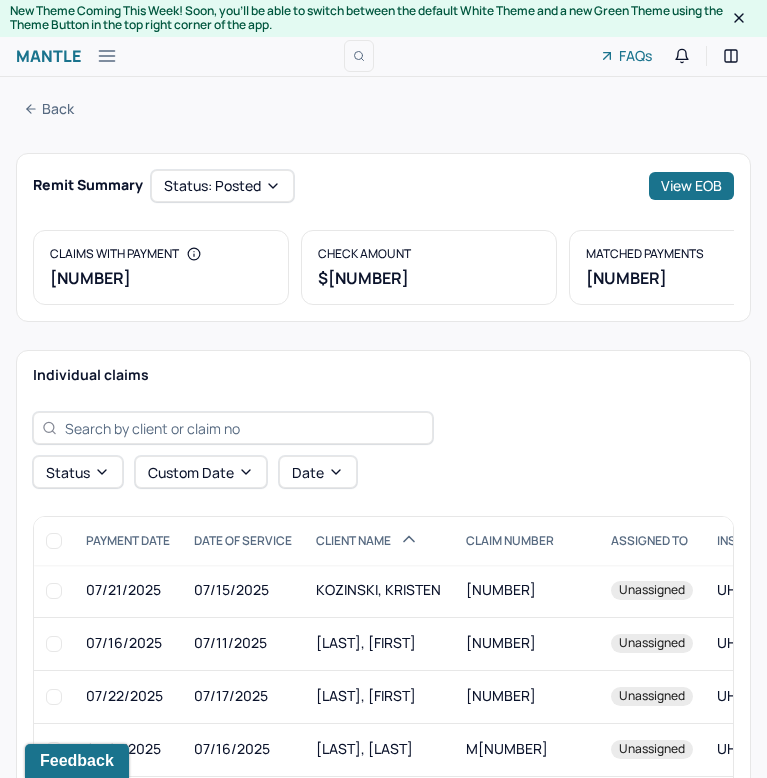 scroll, scrollTop: 701, scrollLeft: 0, axis: vertical 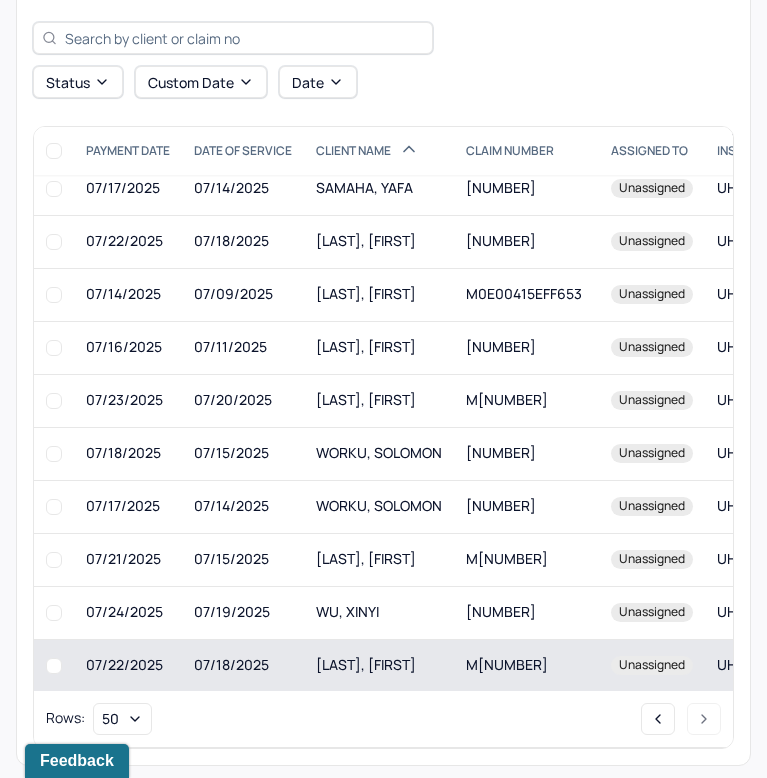 click on "[LAST], [FIRST]" at bounding box center (379, 665) 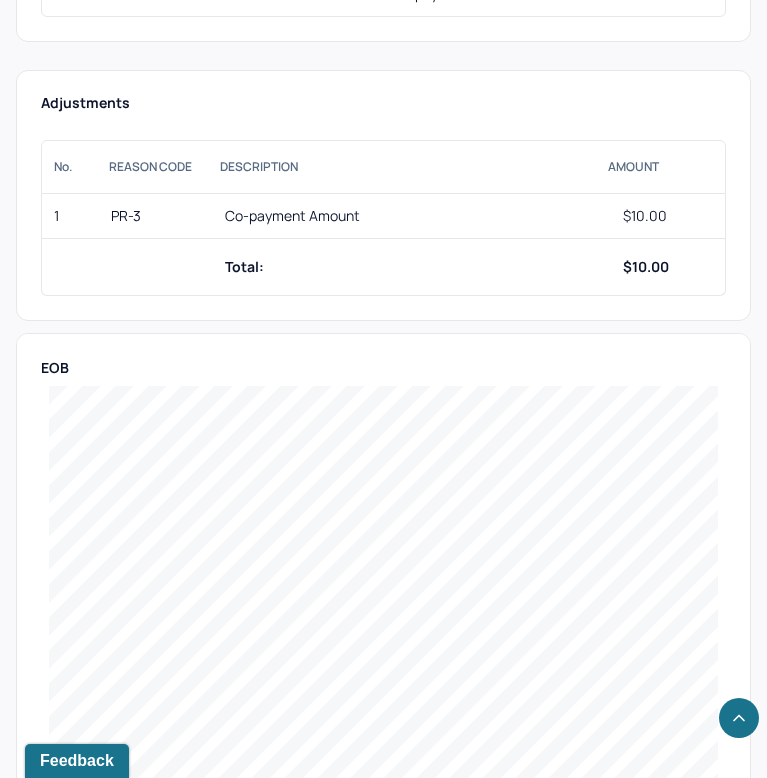 scroll, scrollTop: 0, scrollLeft: 0, axis: both 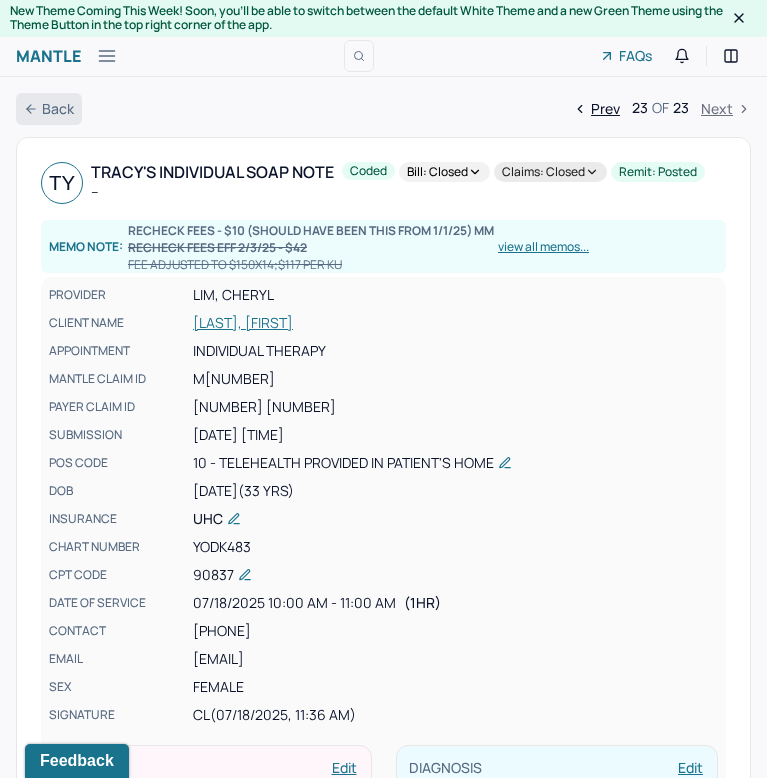 click on "Back" at bounding box center [49, 109] 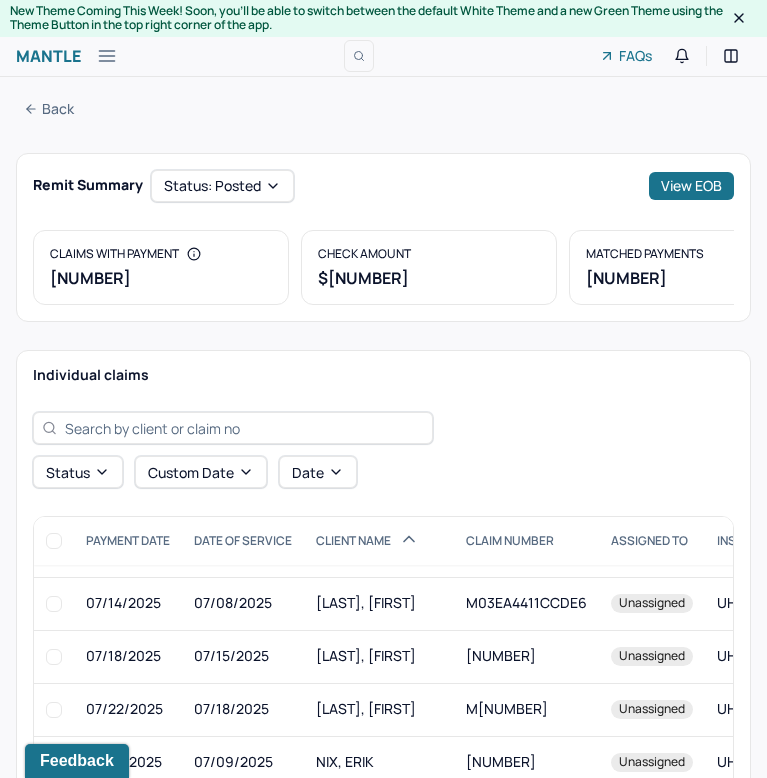scroll, scrollTop: 446, scrollLeft: 0, axis: vertical 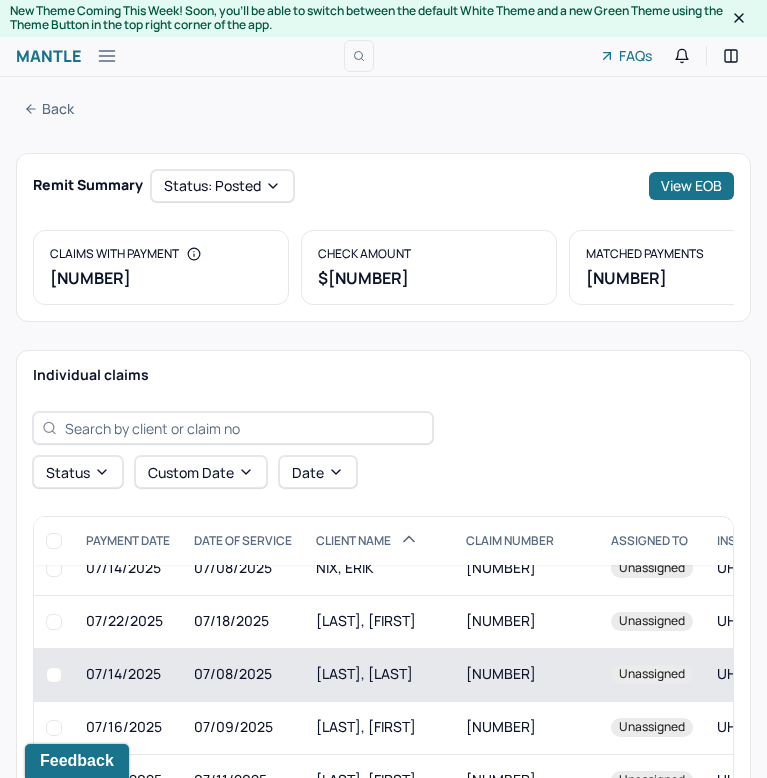 click on "07/08/2025" at bounding box center [243, 674] 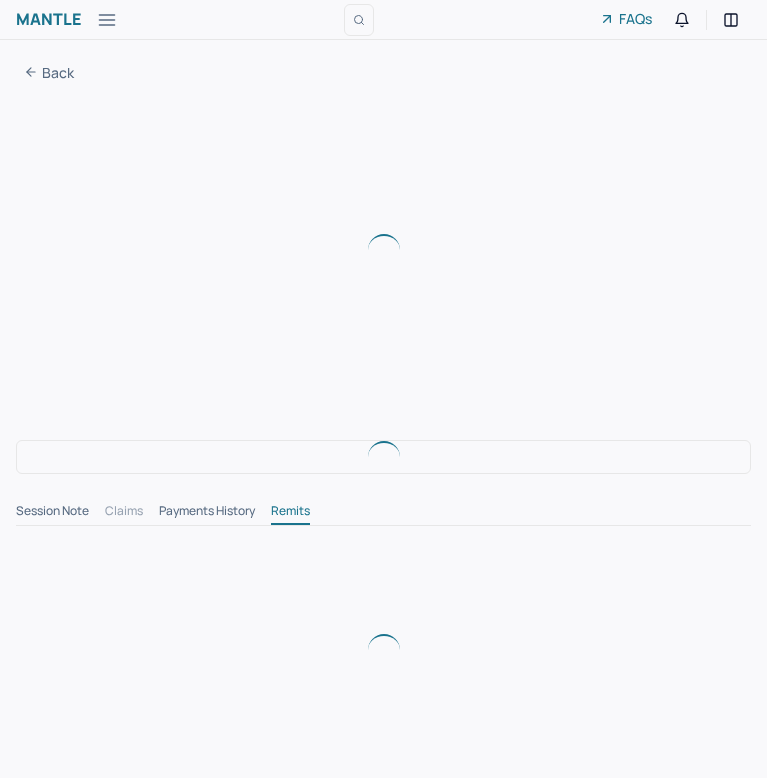 scroll, scrollTop: 0, scrollLeft: 0, axis: both 